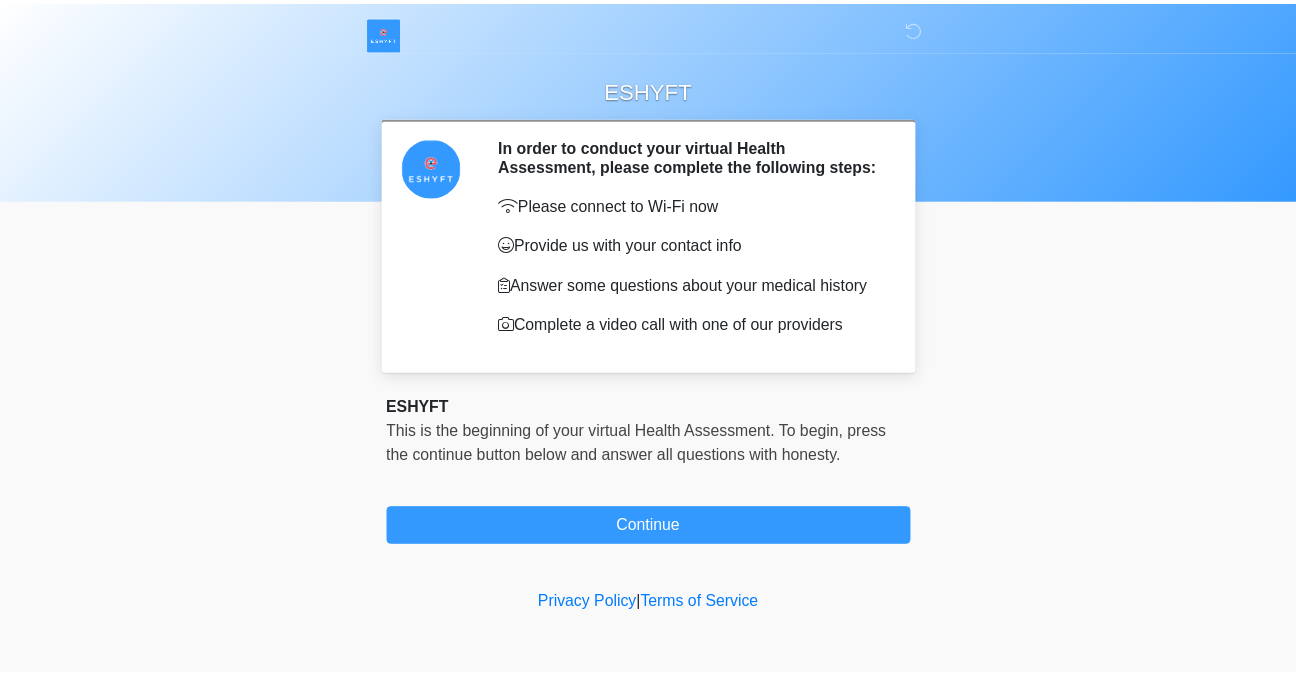 scroll, scrollTop: 0, scrollLeft: 0, axis: both 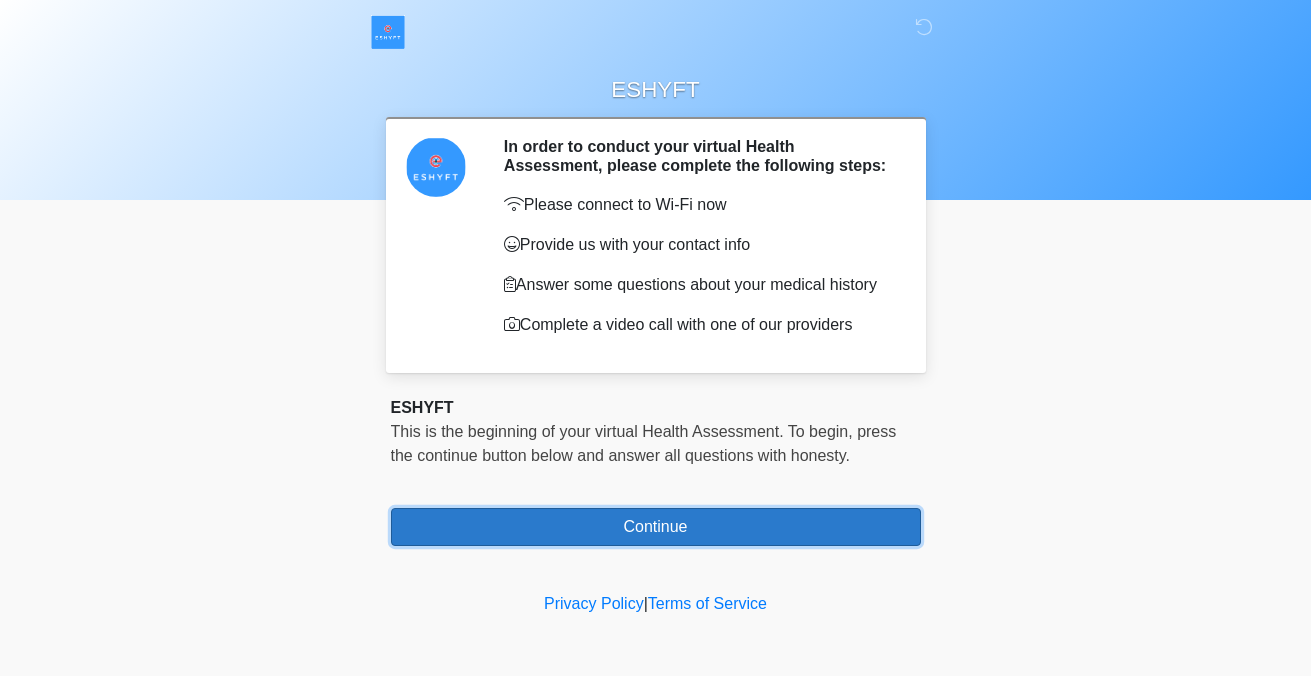 click on "Continue" at bounding box center [656, 527] 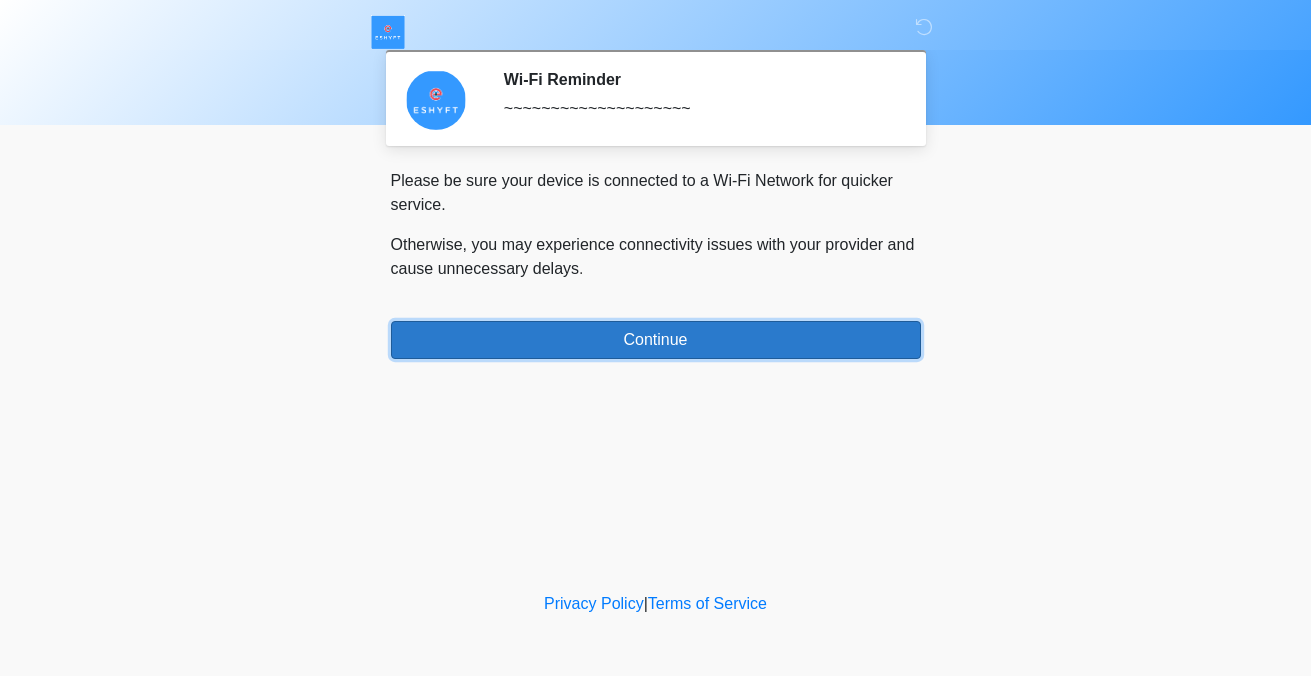 click on "Continue" at bounding box center (656, 340) 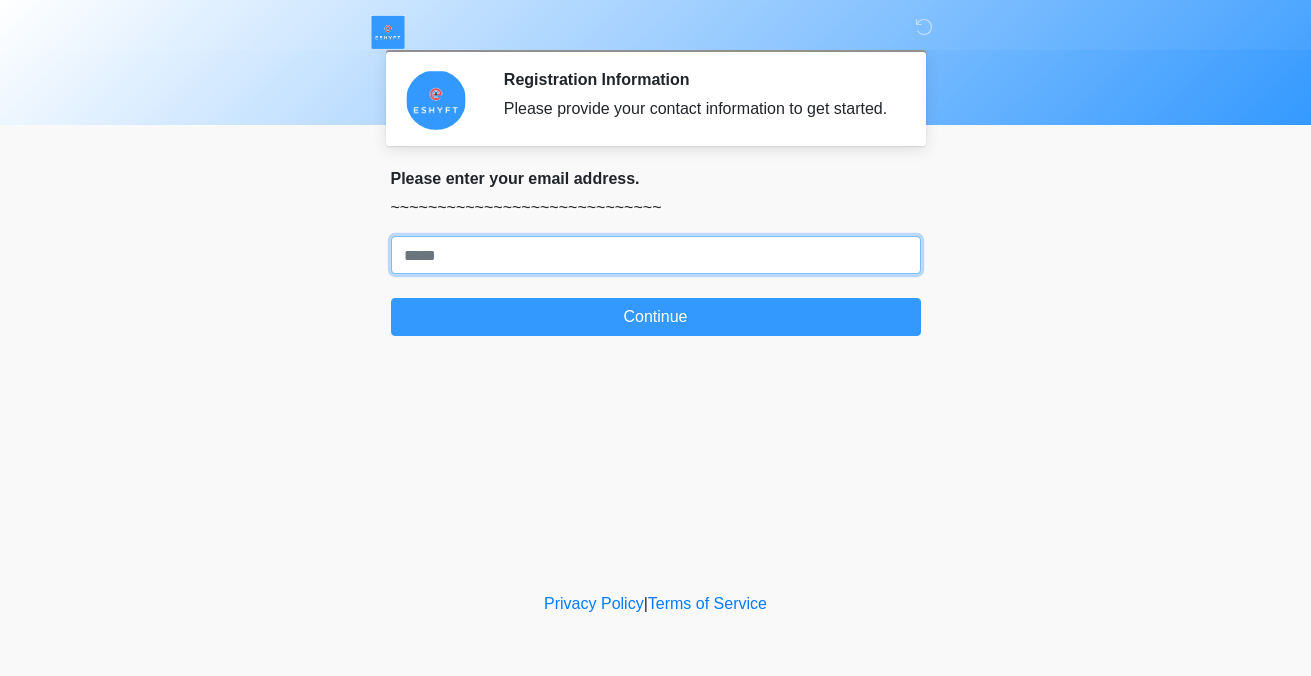 click on "Where should we email your response?" at bounding box center (656, 255) 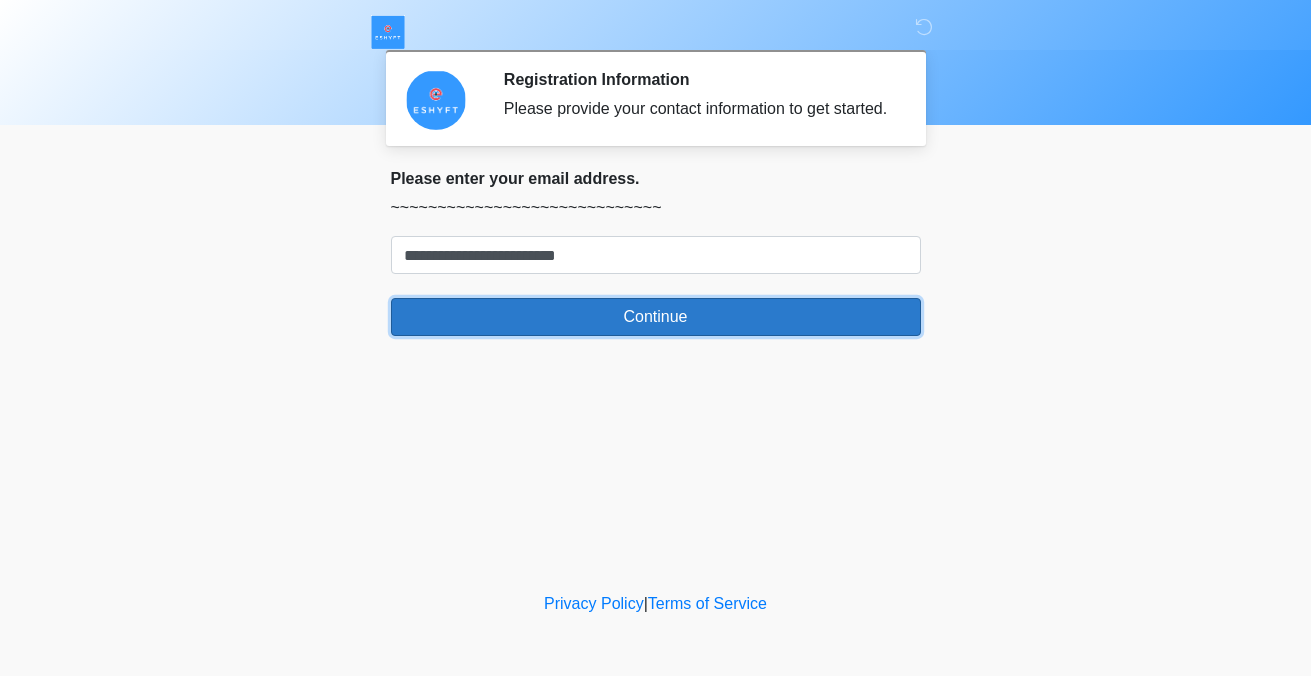 click on "Continue" at bounding box center [656, 317] 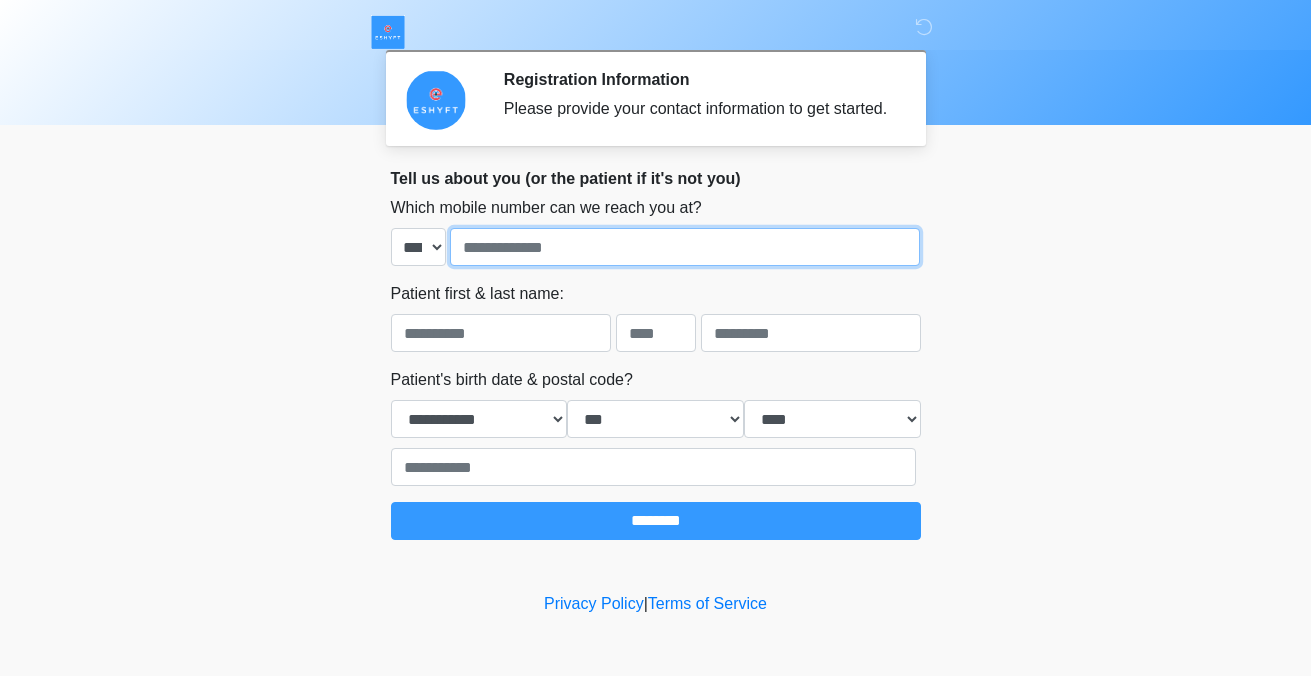 click at bounding box center [685, 247] 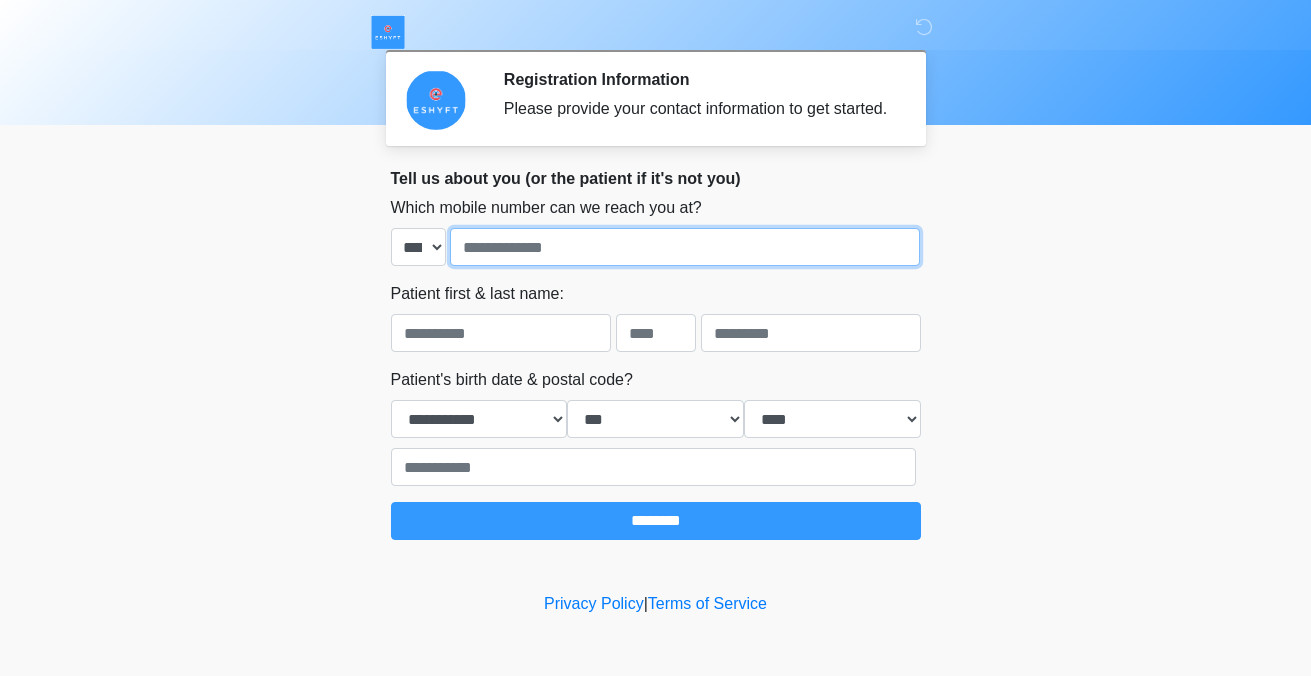 type on "**********" 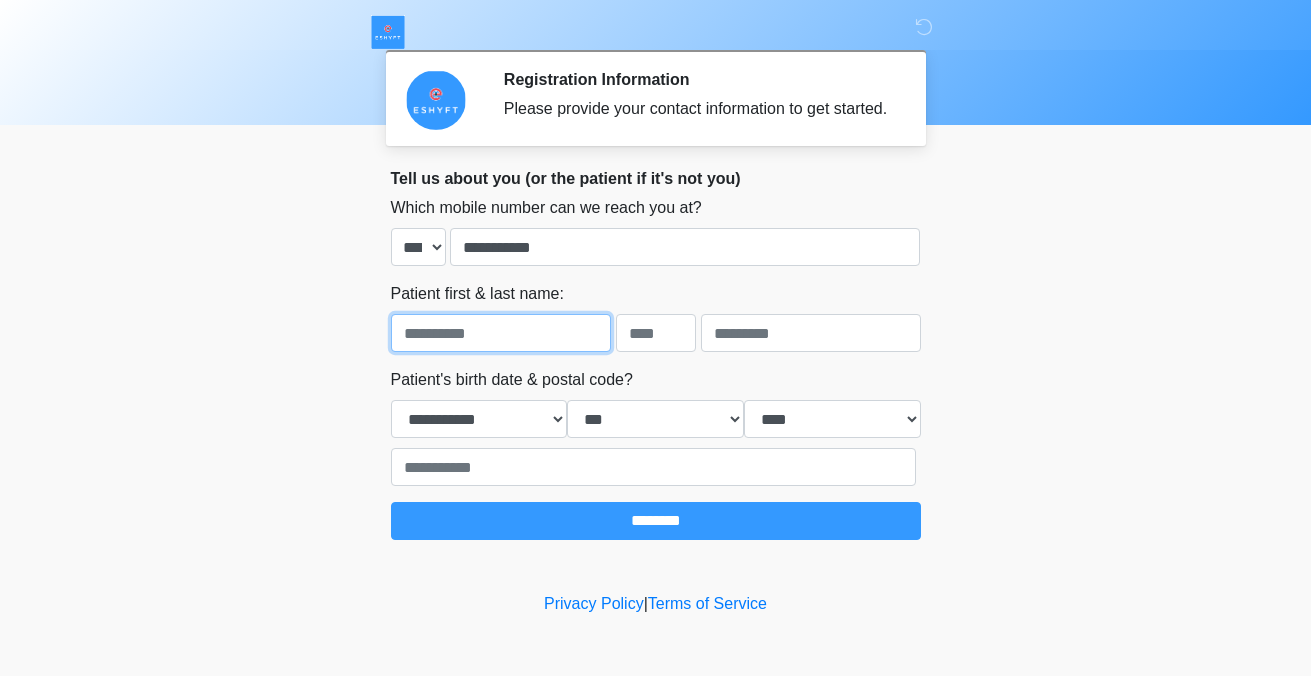 type on "******" 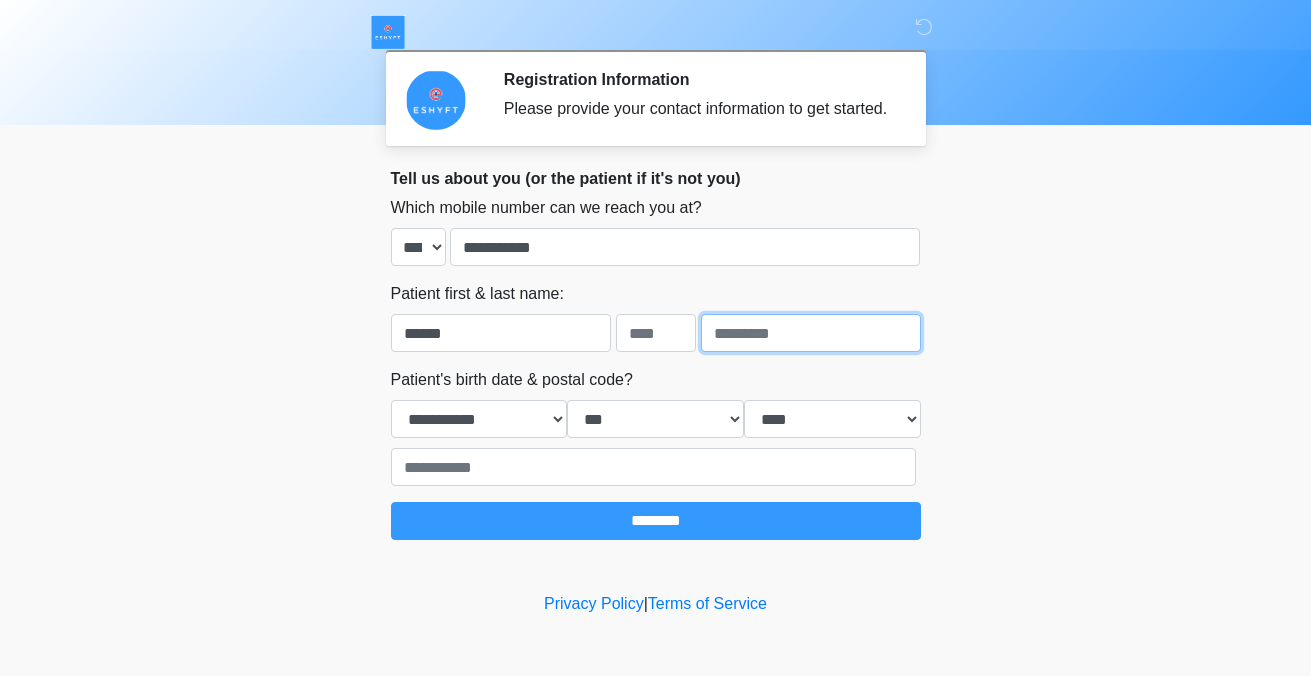 type on "*******" 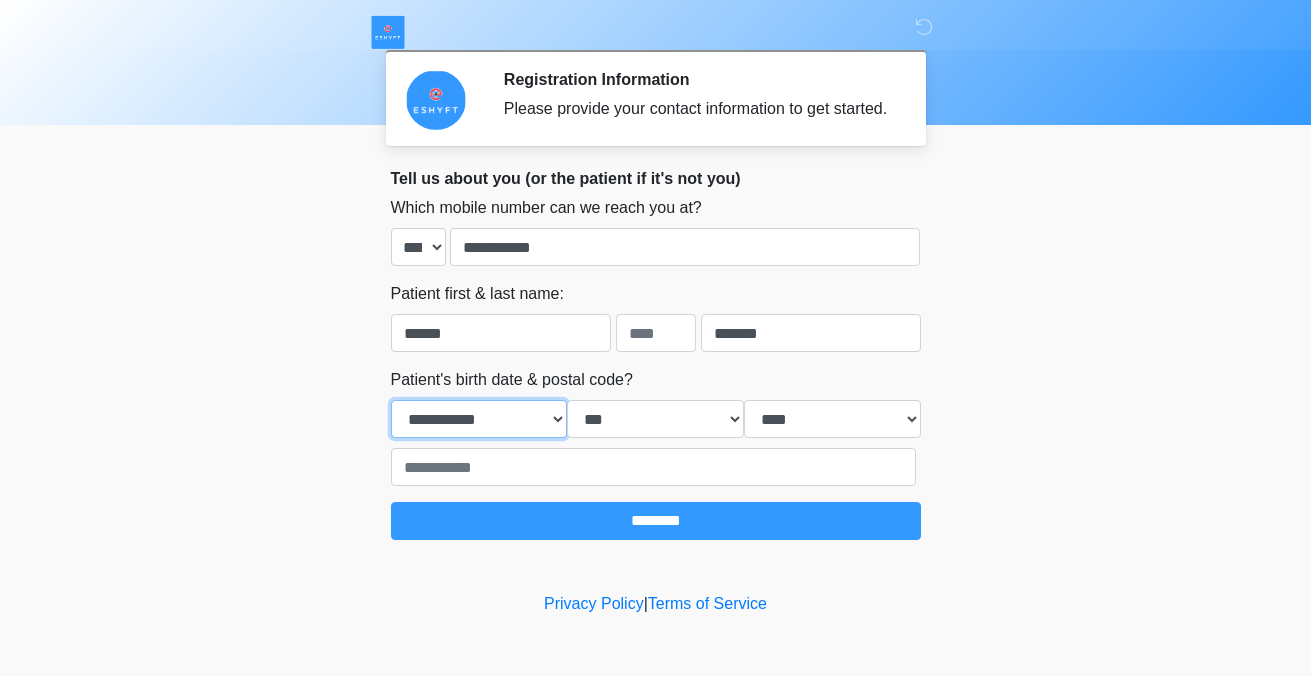 select on "*" 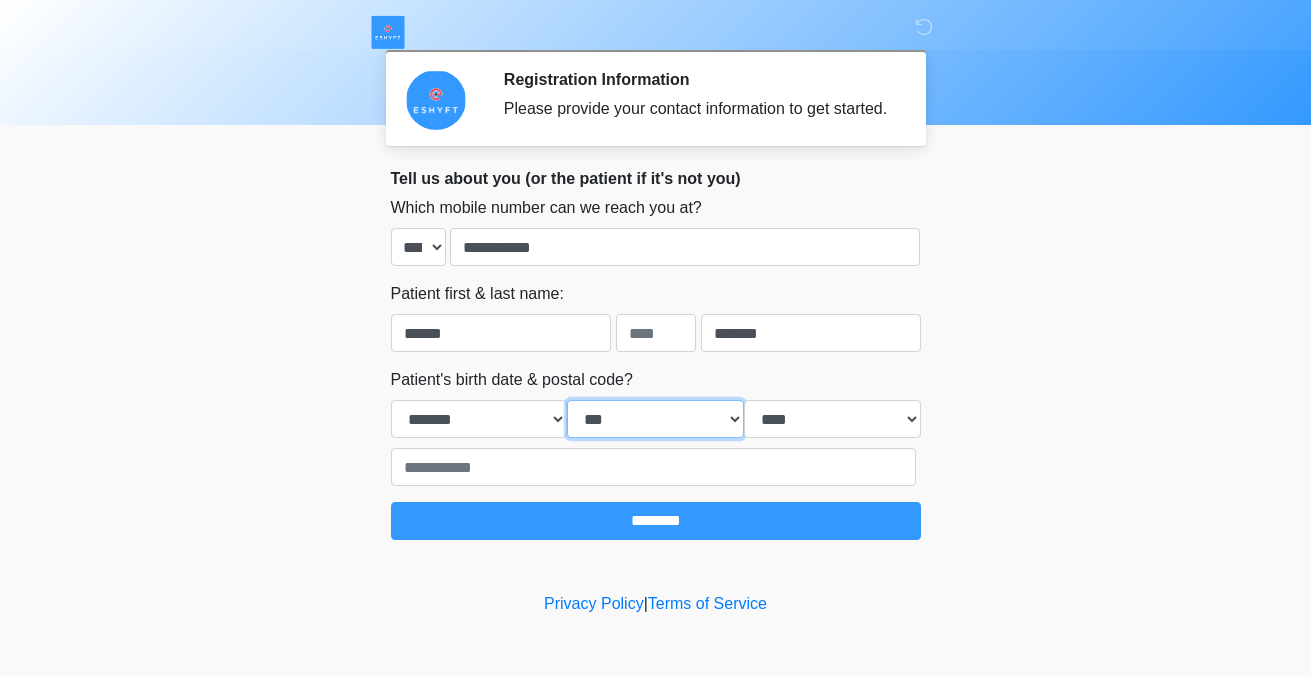 select on "**" 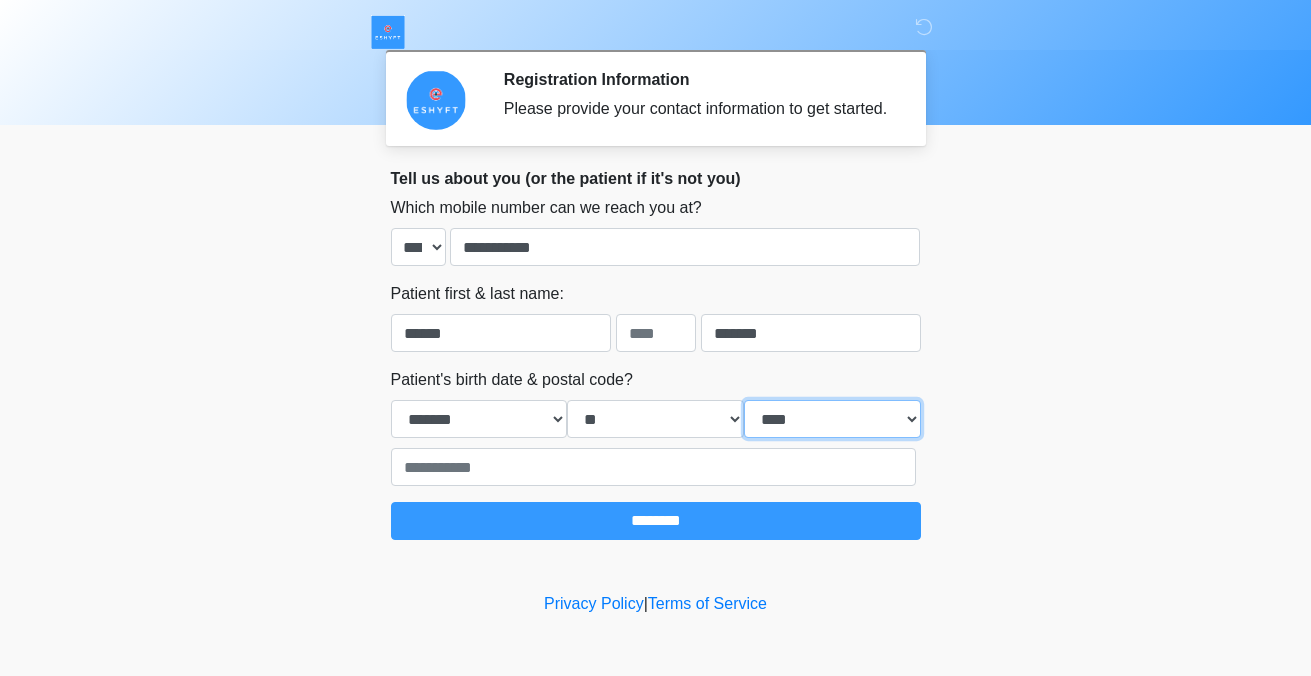 select on "****" 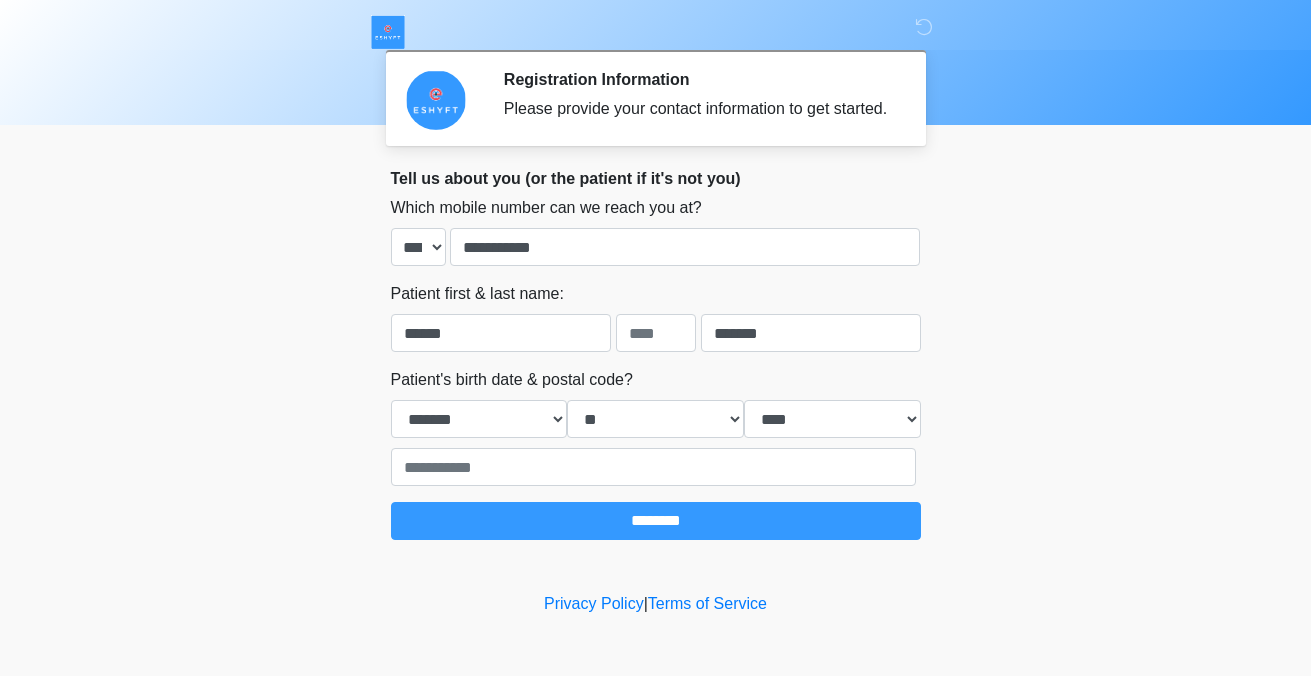 type on "*****" 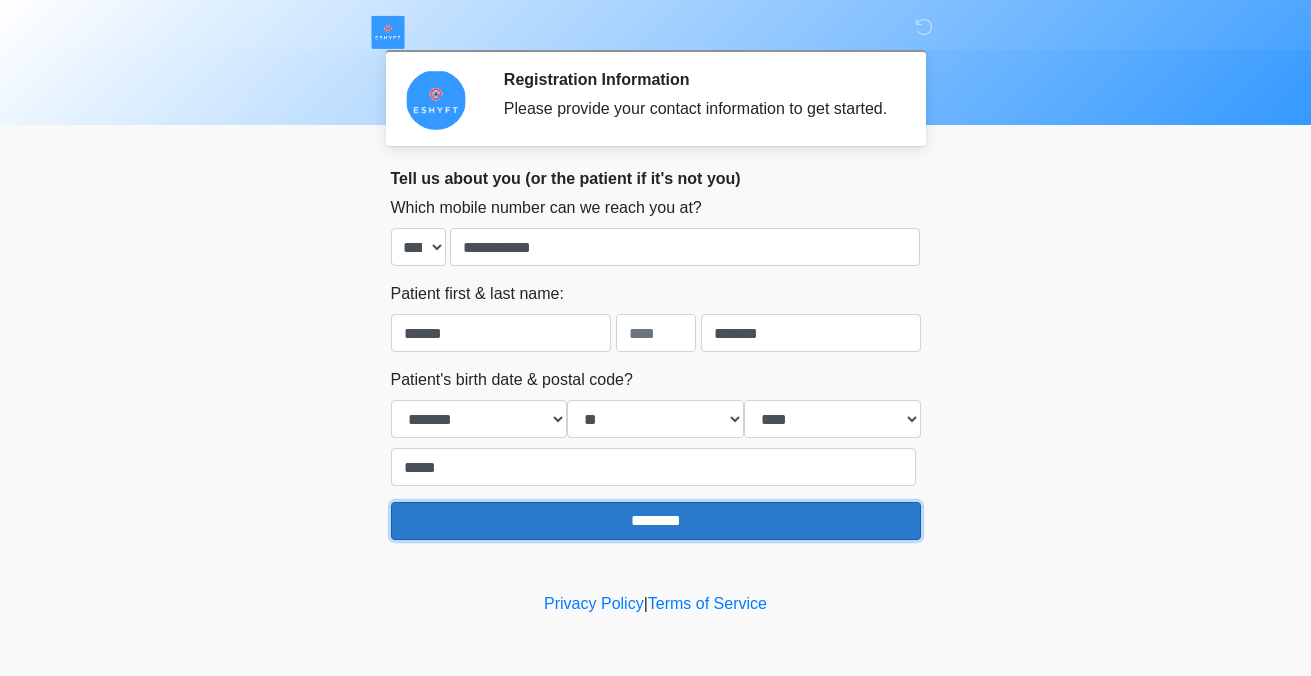 click on "********" at bounding box center [656, 521] 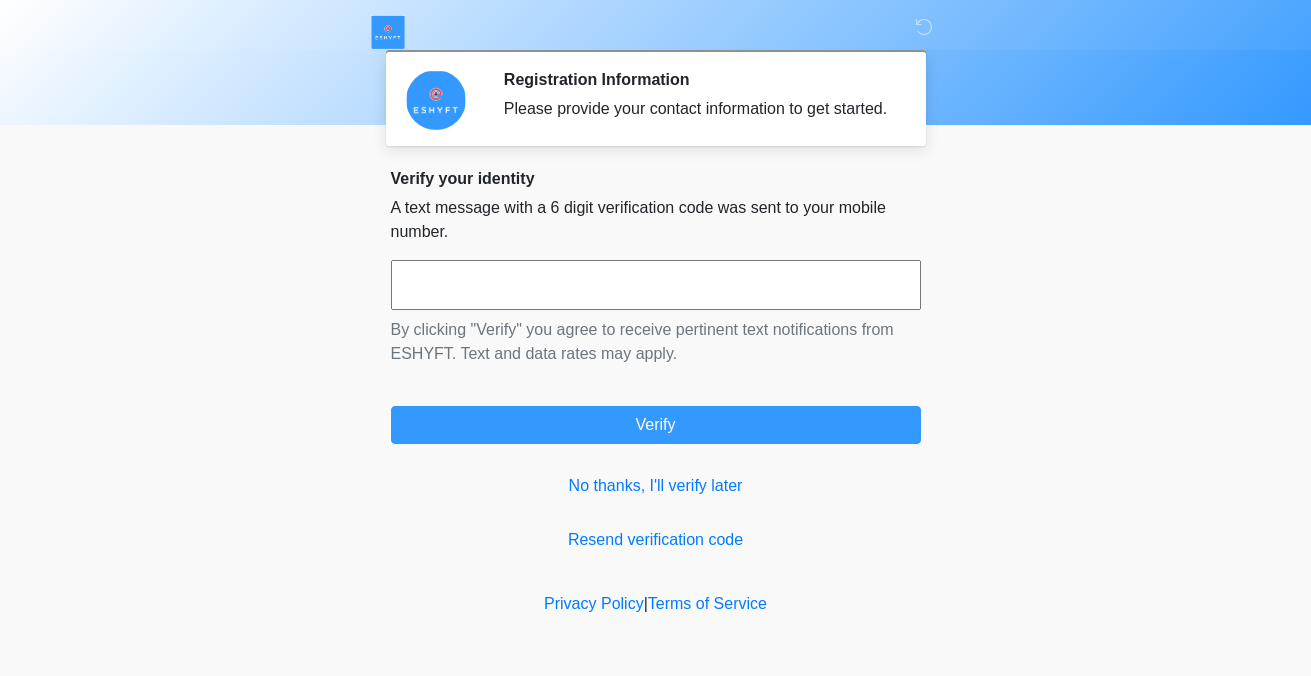 click on "Verify your identity
A text message with a 6 digit verification code was sent to your mobile number.
By clicking "Verify" you agree to receive pertinent text
notifications from ESHYFT. Text and
data rates may apply.
Verify
No thanks, I'll verify later
Resend verification code" at bounding box center (656, 360) 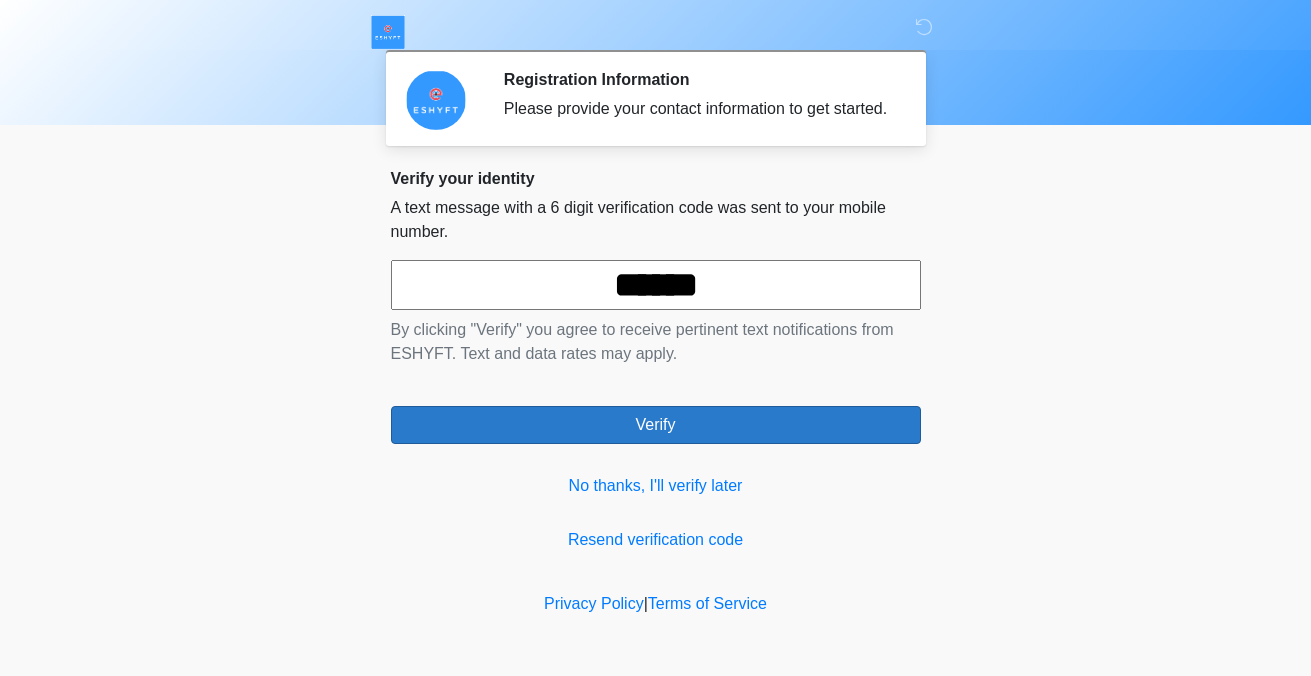 type on "******" 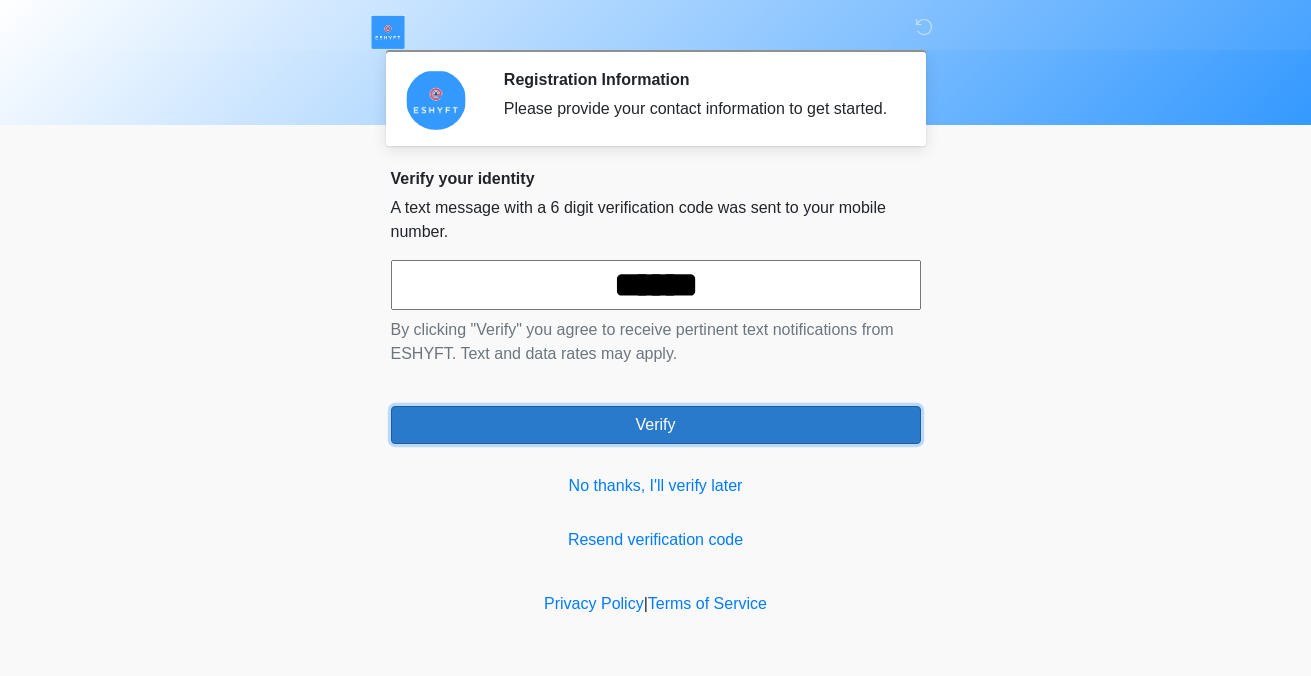 click on "Verify" at bounding box center [656, 425] 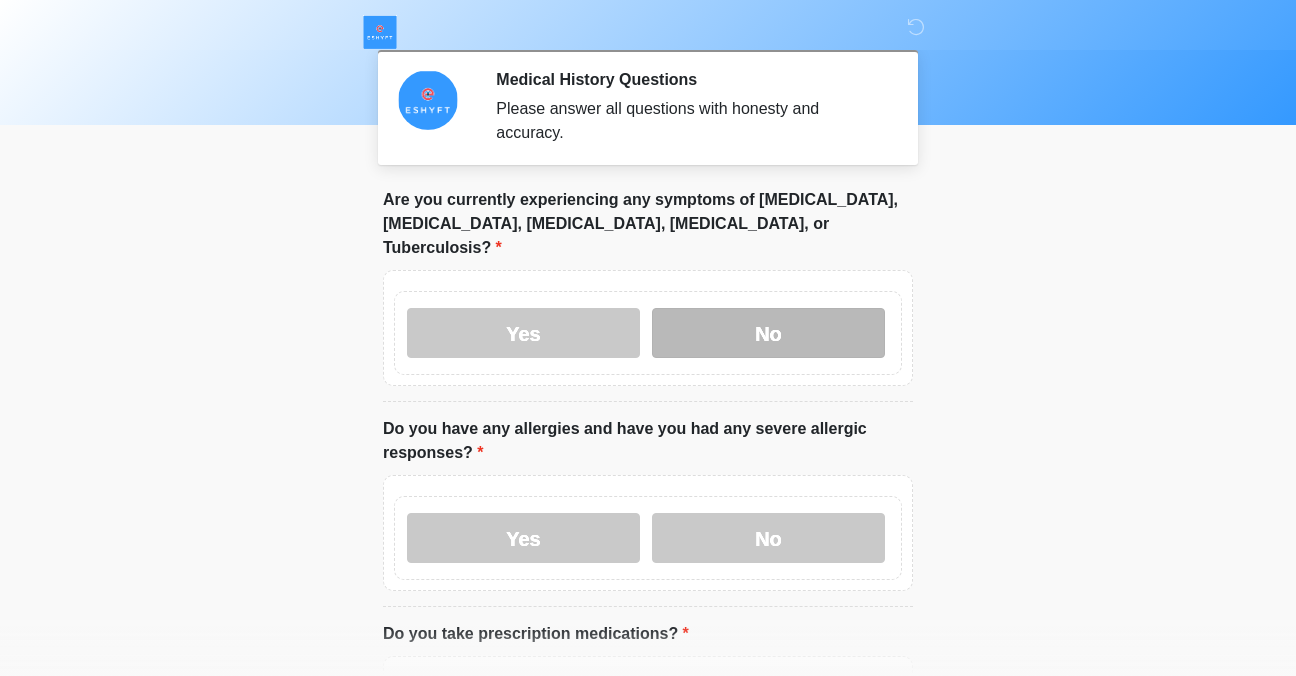 click on "No" at bounding box center (768, 333) 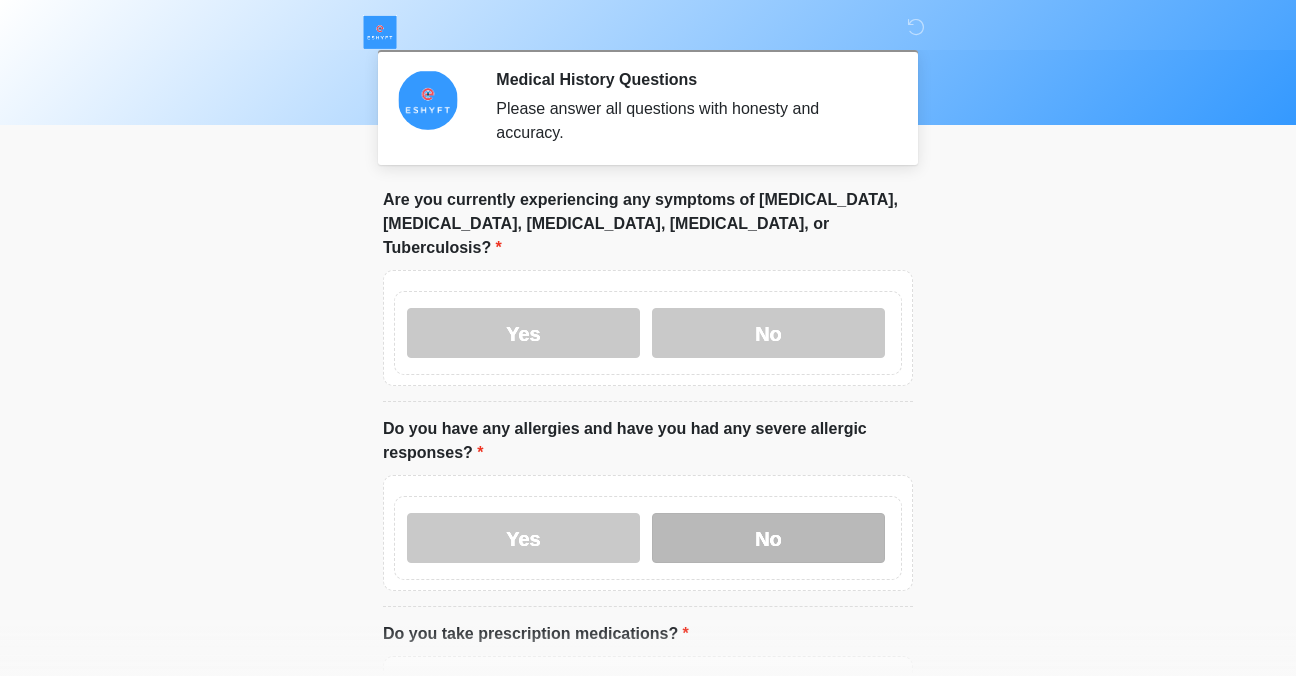 click on "No" at bounding box center [768, 538] 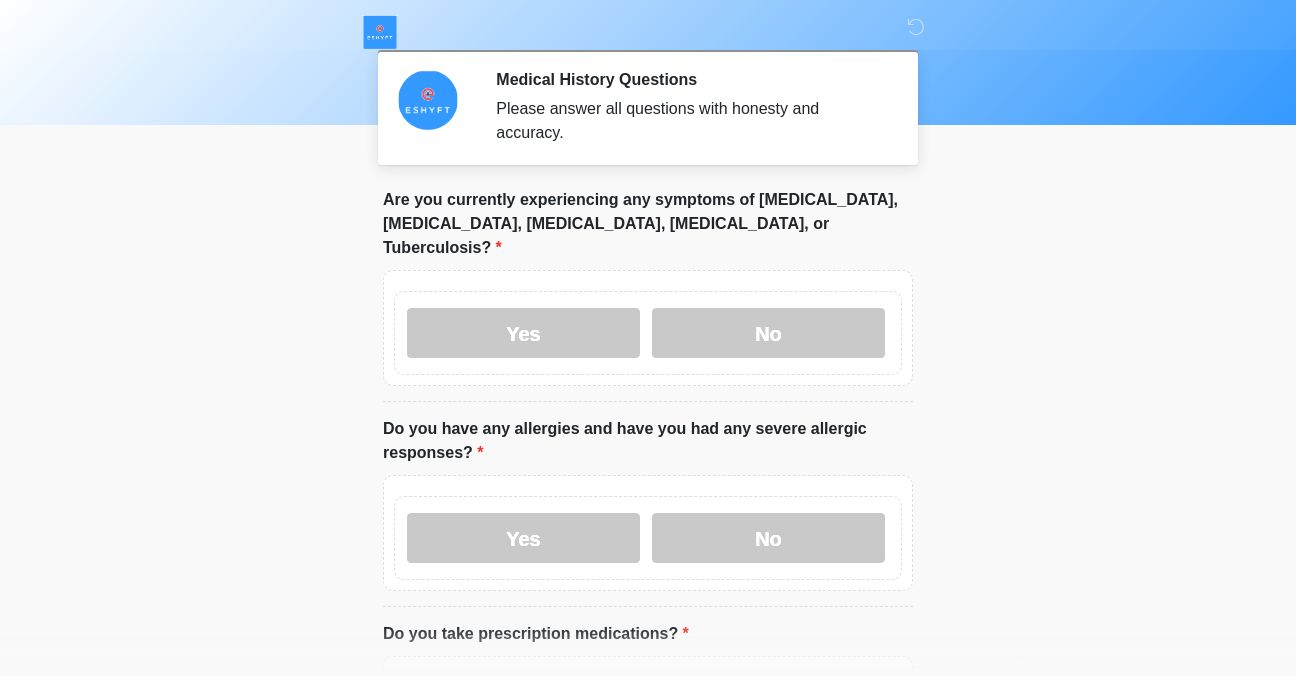 scroll, scrollTop: 592, scrollLeft: 0, axis: vertical 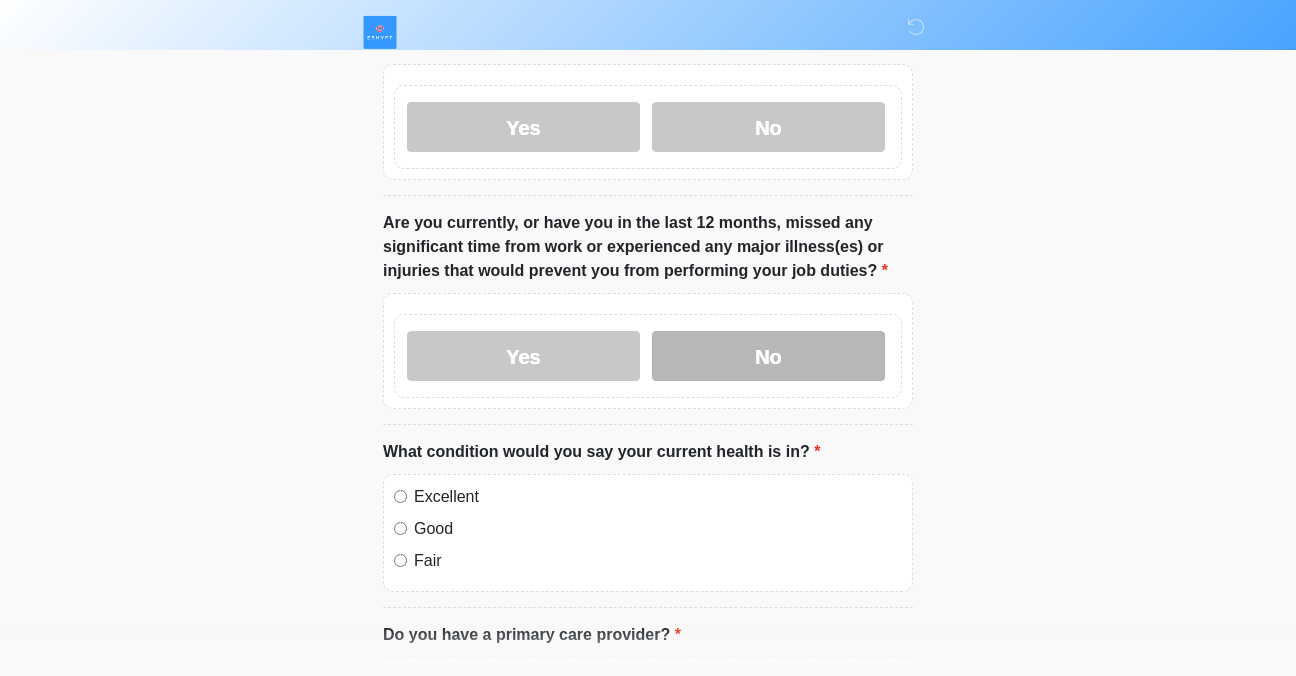 click on "No" at bounding box center (768, 356) 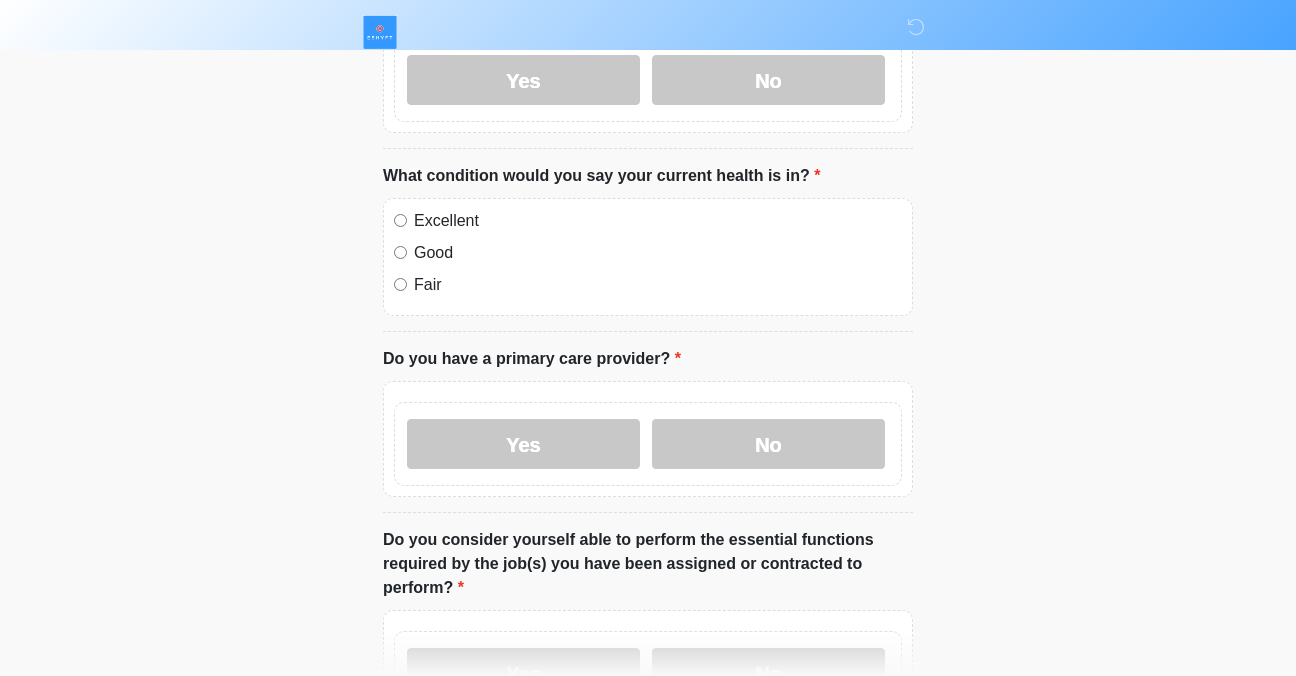 scroll, scrollTop: 878, scrollLeft: 0, axis: vertical 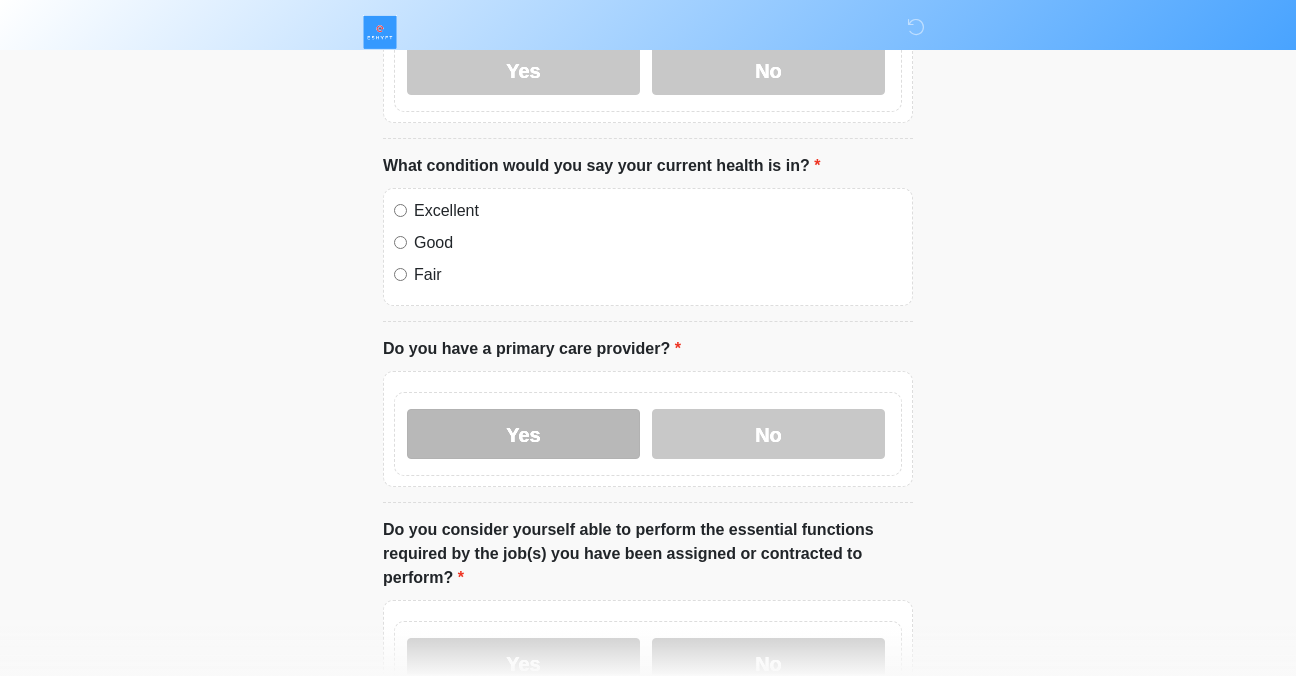 click on "Yes" at bounding box center [523, 434] 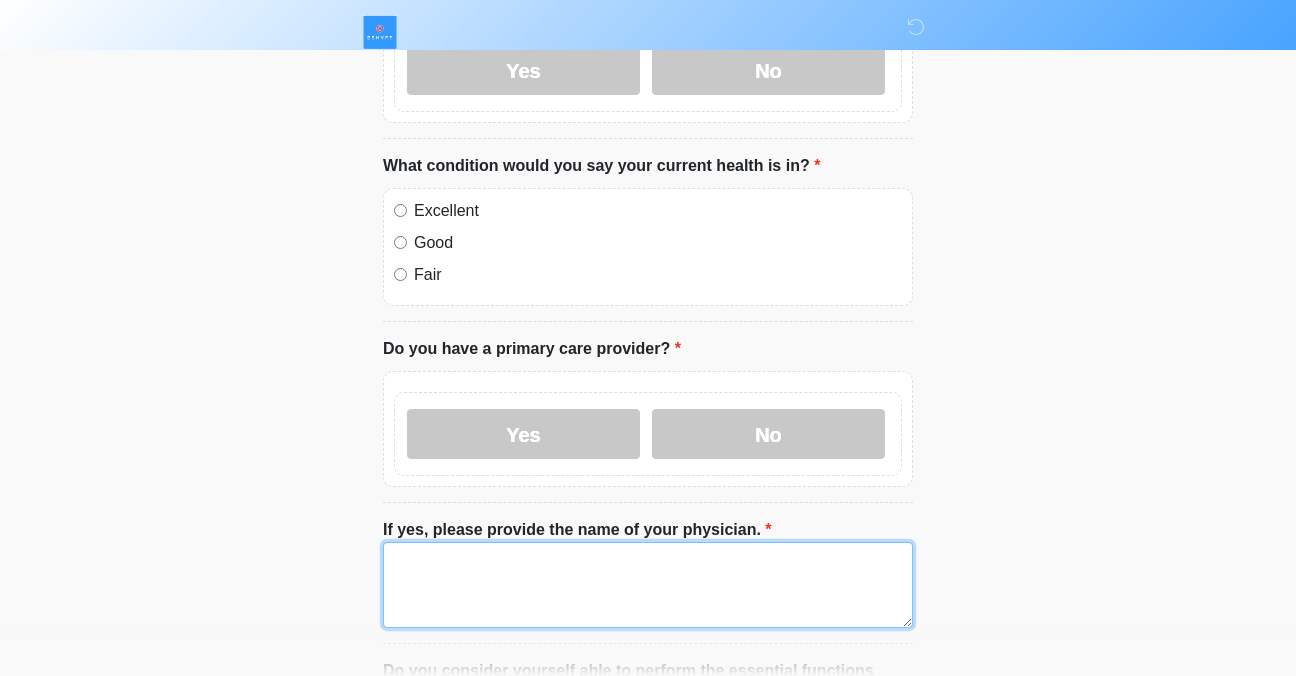 click on "If yes, please provide the name of your physician." at bounding box center (648, 585) 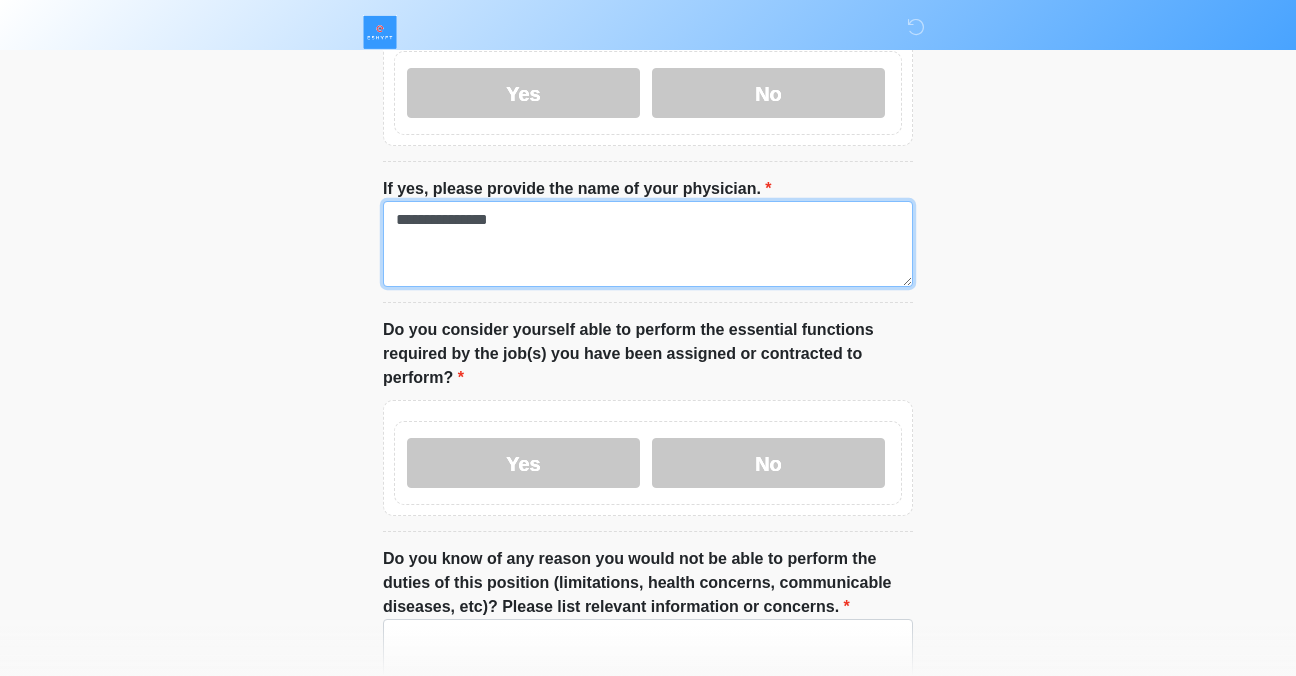 scroll, scrollTop: 1258, scrollLeft: 0, axis: vertical 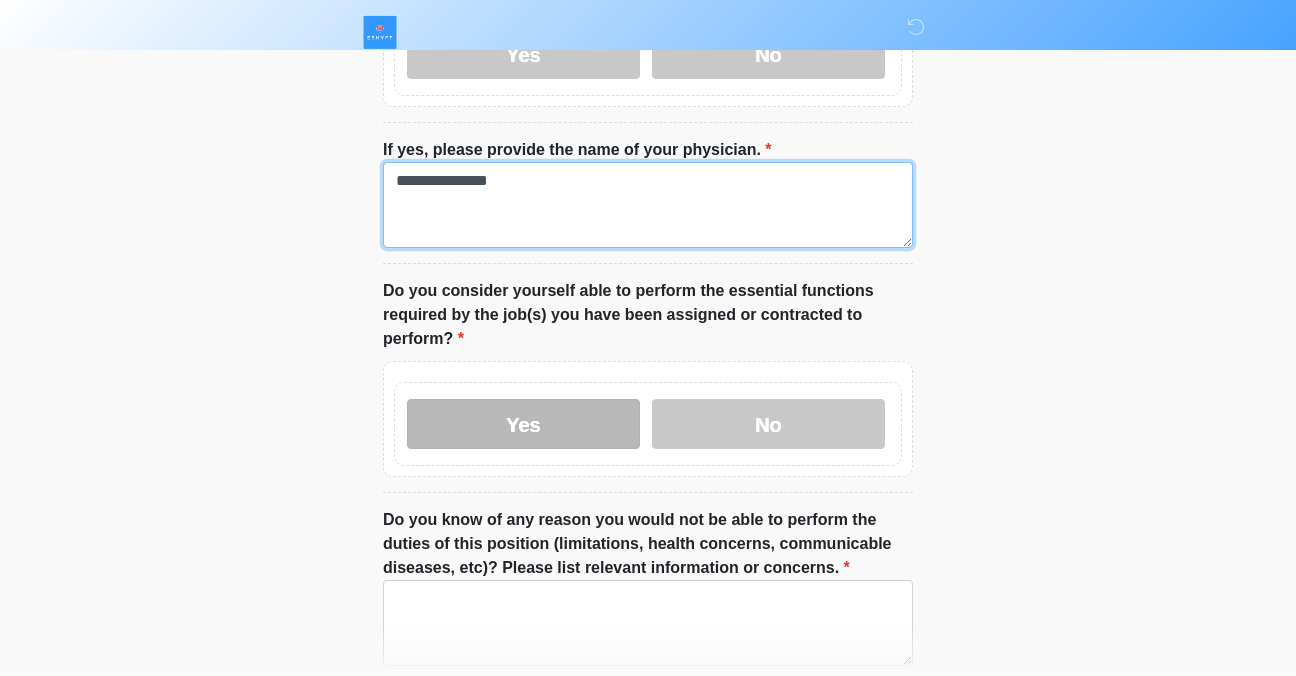 type on "**********" 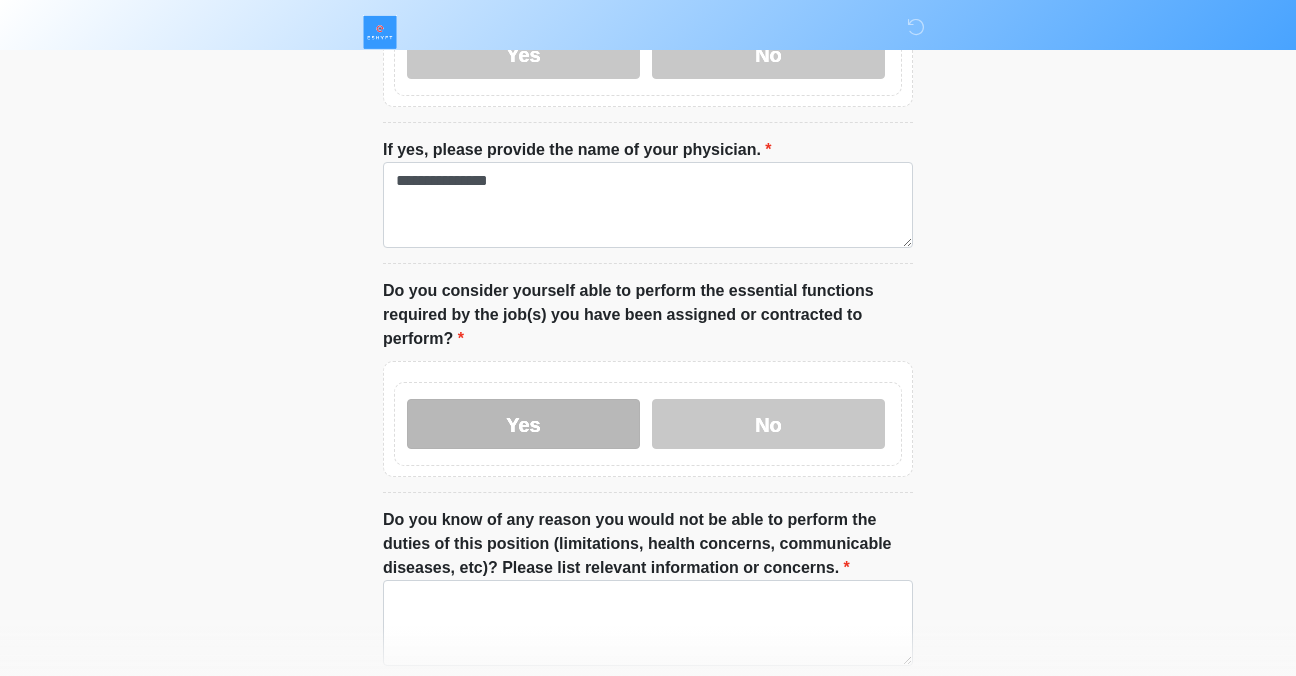 click on "Yes" at bounding box center (523, 424) 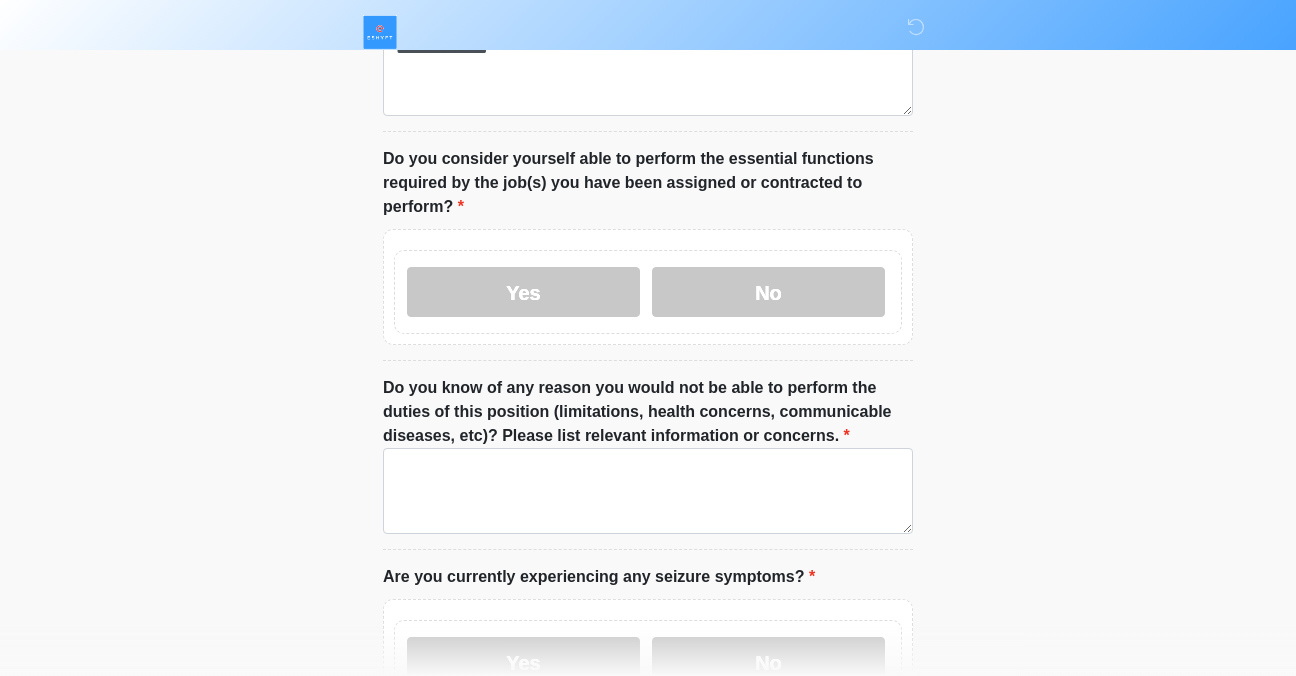 scroll, scrollTop: 1397, scrollLeft: 0, axis: vertical 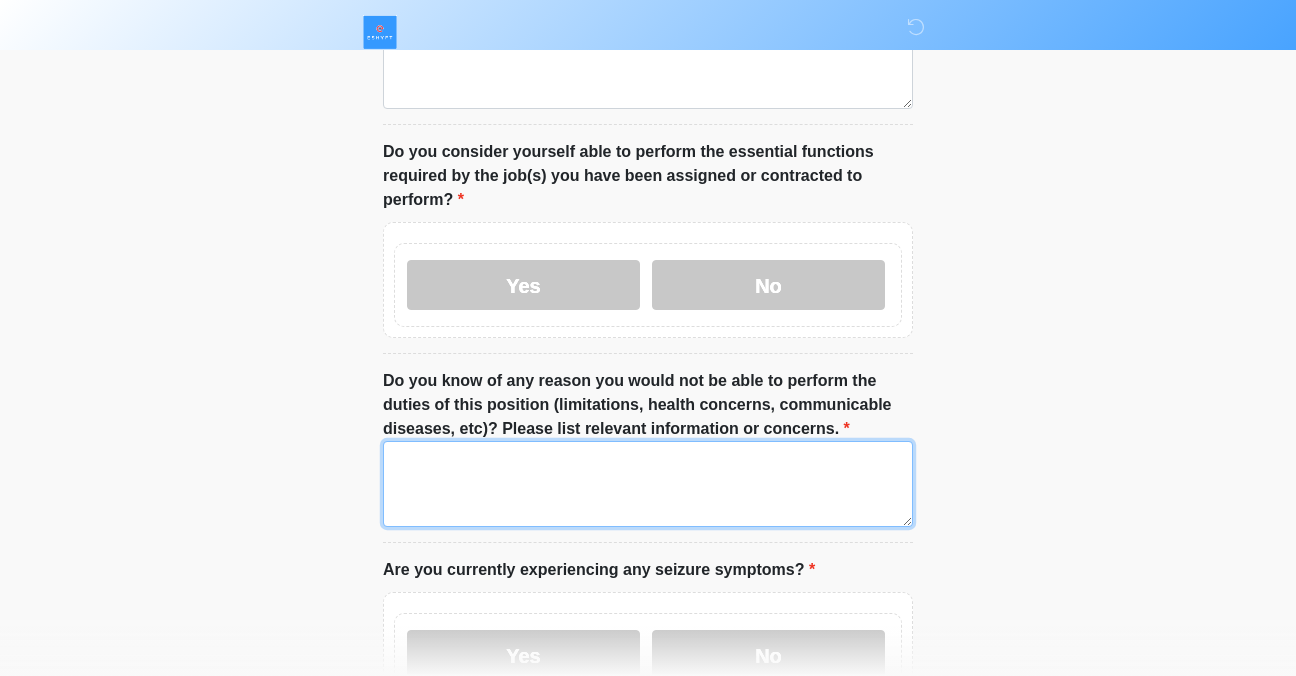 click on "Do you know of any reason you would not be able to perform the duties of this position (limitations, health concerns, communicable diseases, etc)?  Please list relevant information or concerns." at bounding box center [648, 484] 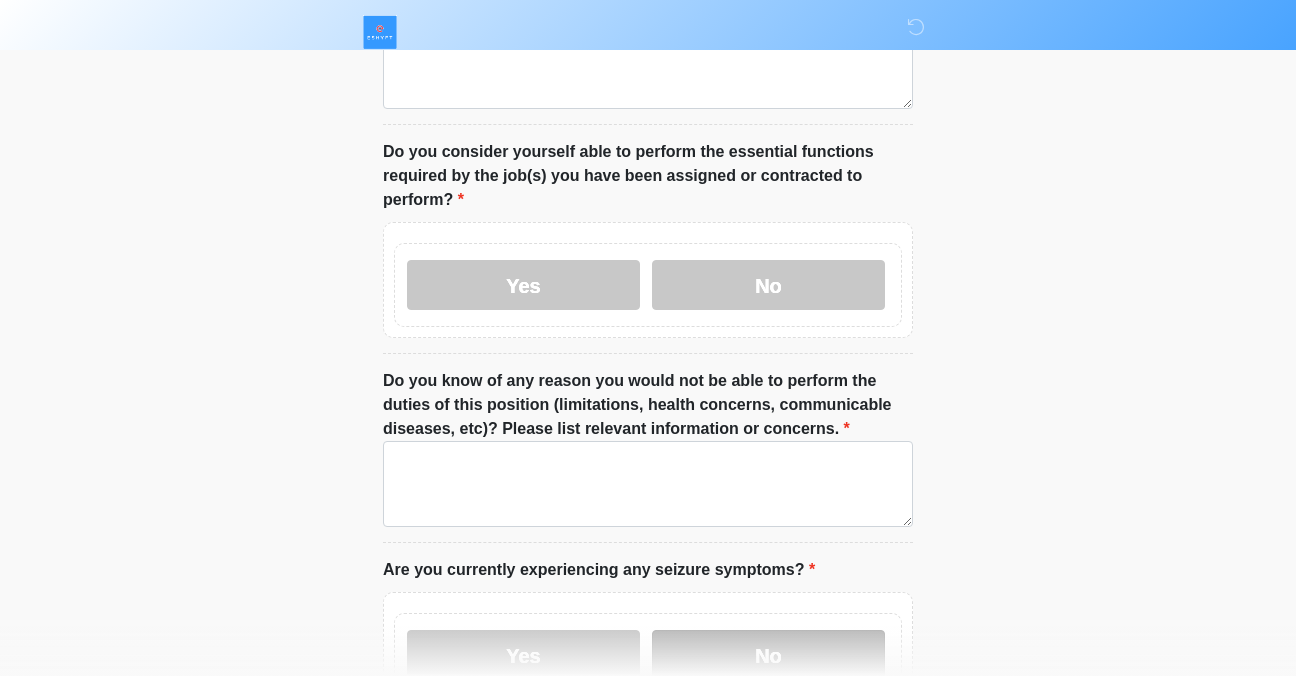 click on "No" at bounding box center [768, 655] 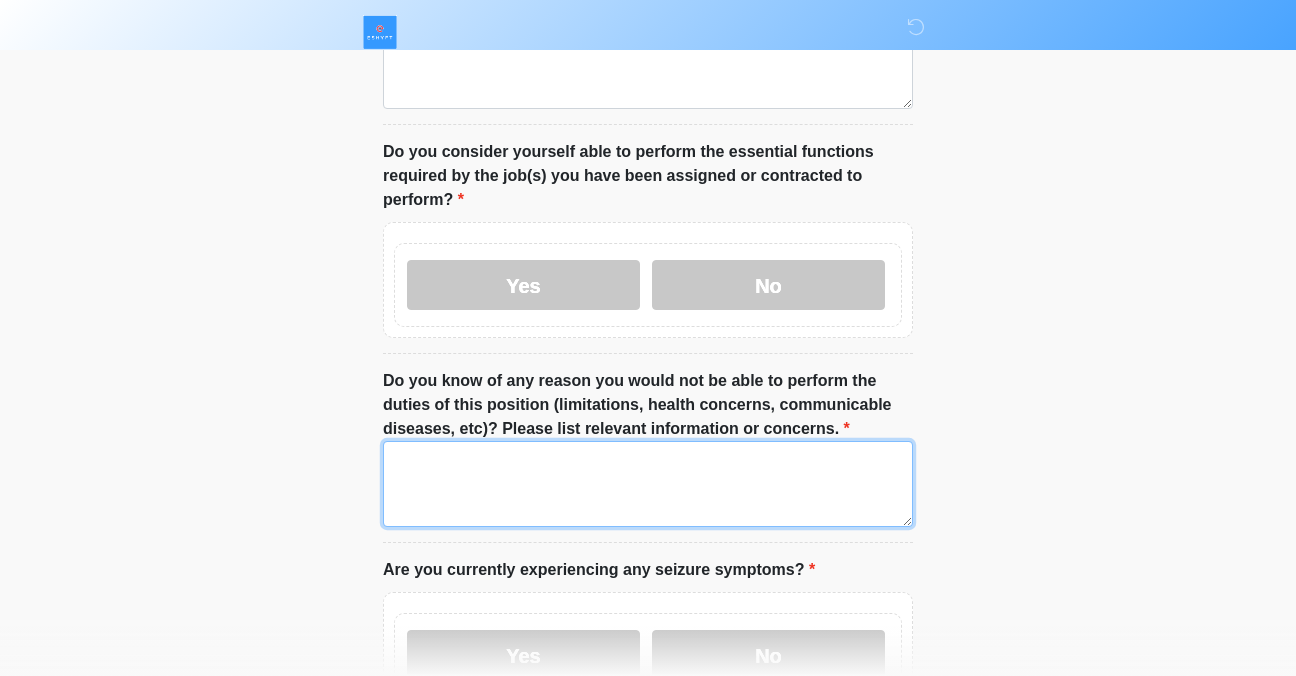 click on "Do you know of any reason you would not be able to perform the duties of this position (limitations, health concerns, communicable diseases, etc)?  Please list relevant information or concerns." at bounding box center [648, 484] 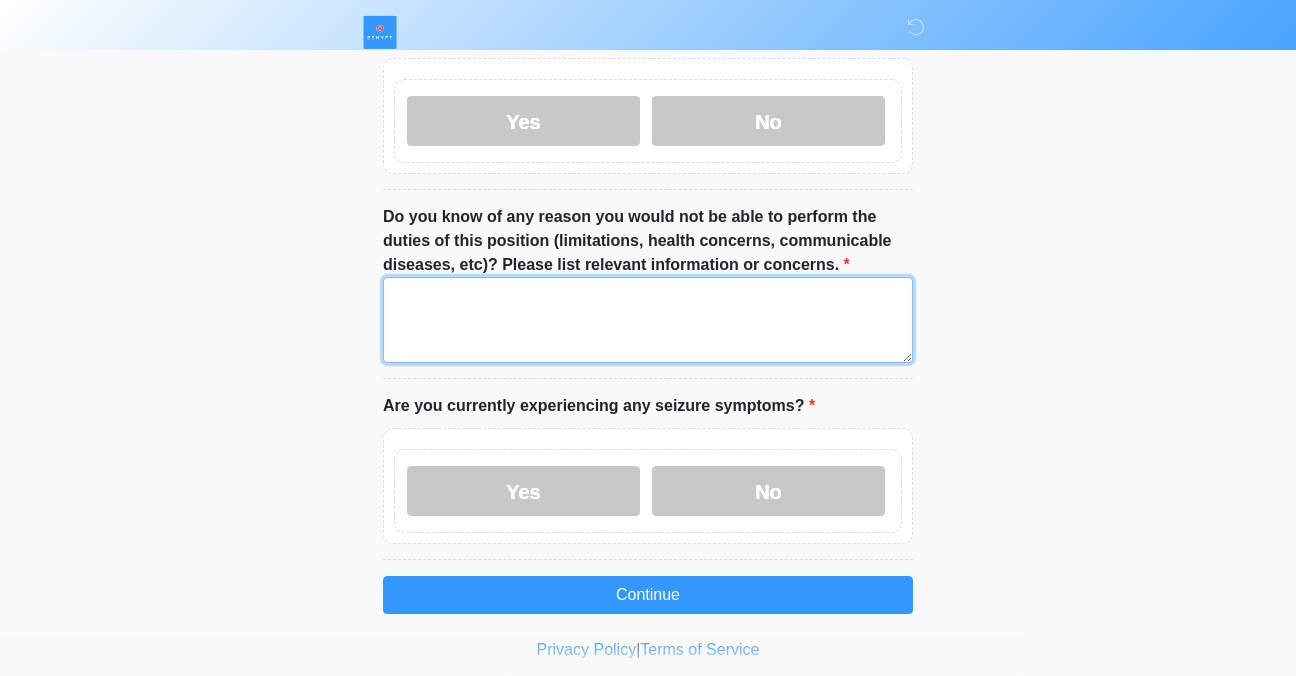 scroll, scrollTop: 1564, scrollLeft: 0, axis: vertical 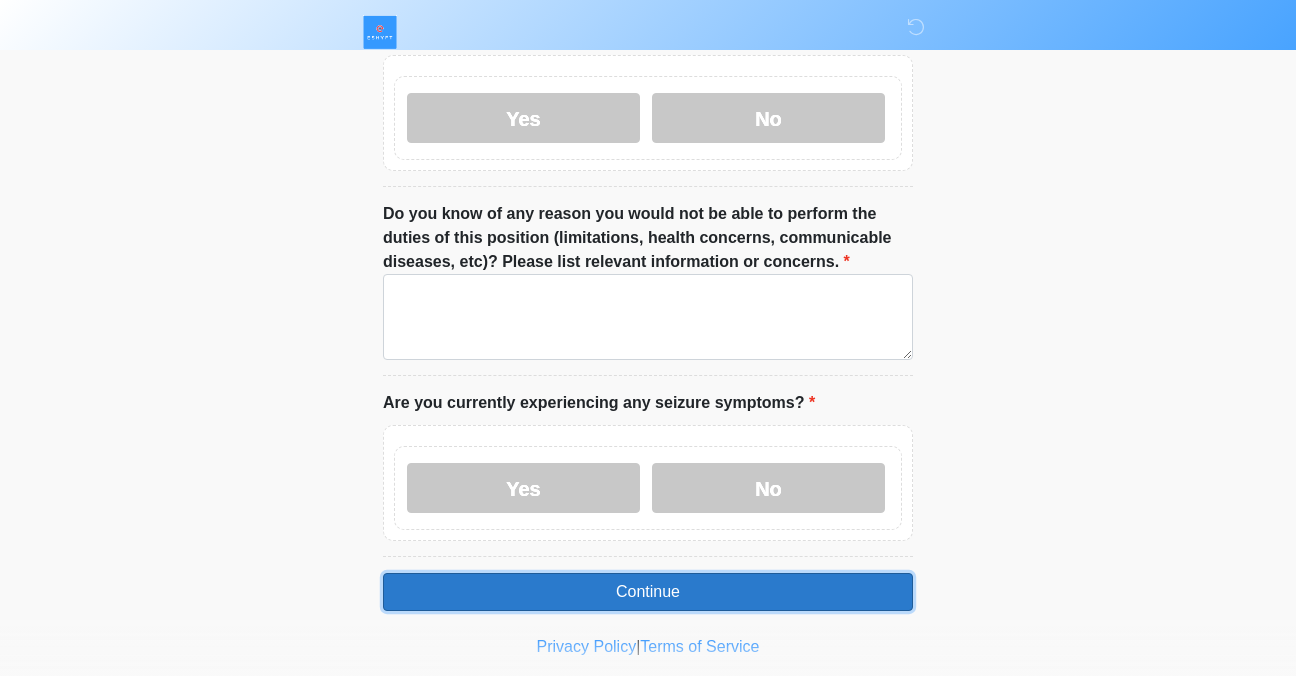 click on "Continue" at bounding box center [648, 592] 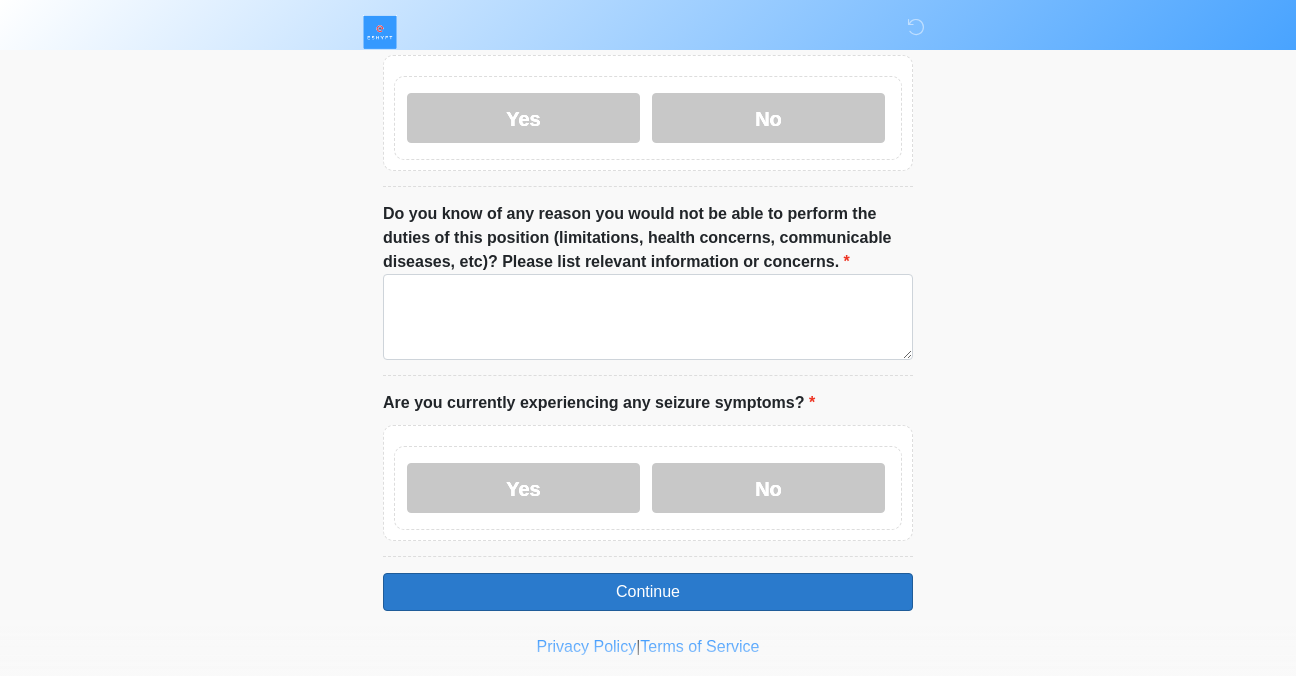 scroll, scrollTop: 499, scrollLeft: 0, axis: vertical 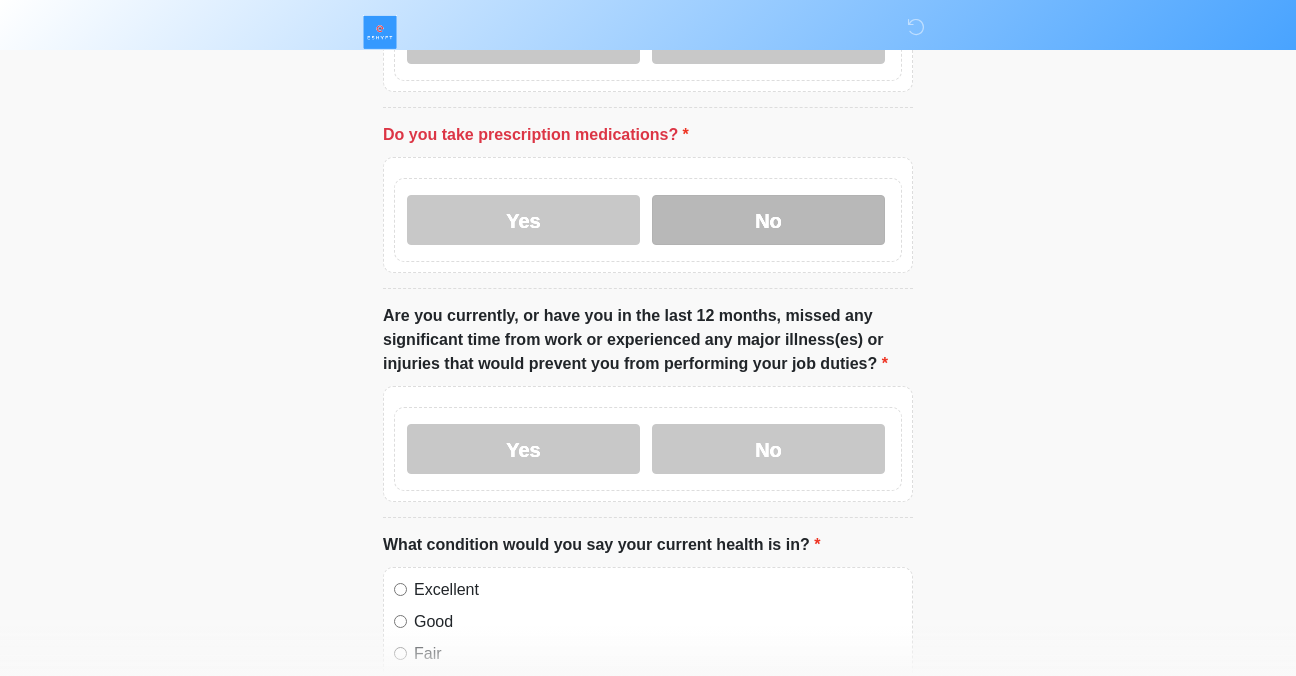 click on "No" at bounding box center [768, 220] 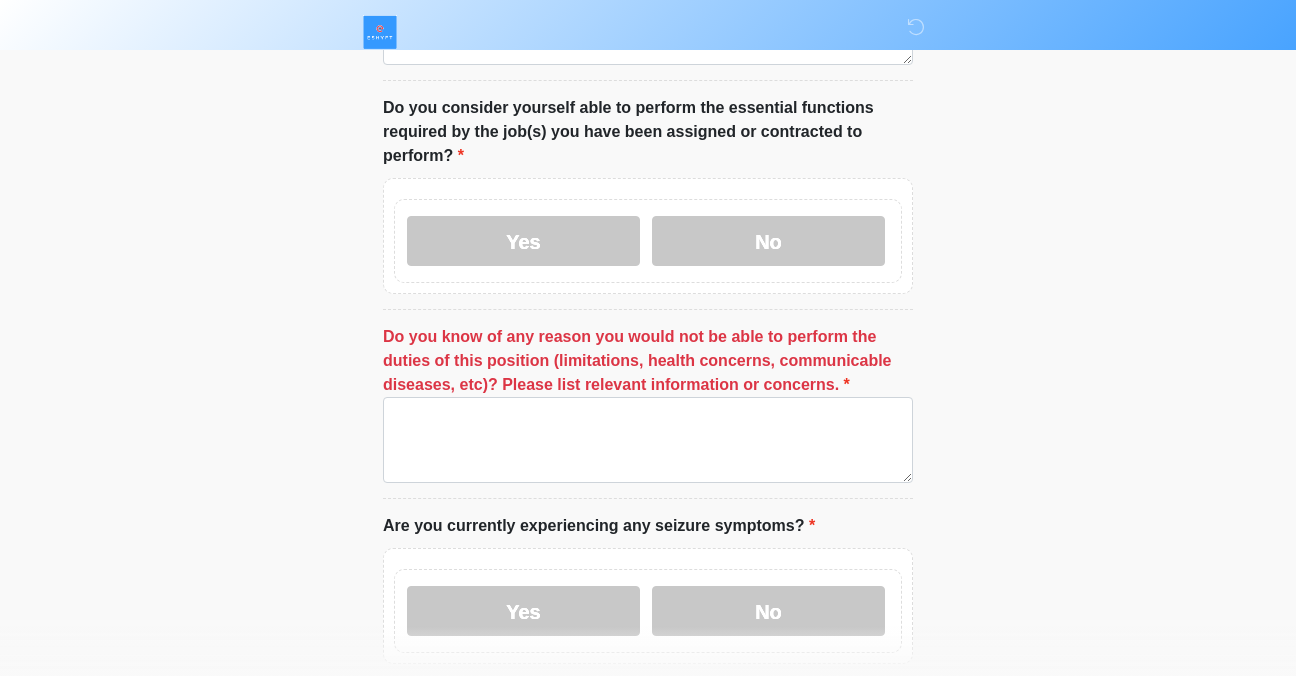 scroll, scrollTop: 1445, scrollLeft: 0, axis: vertical 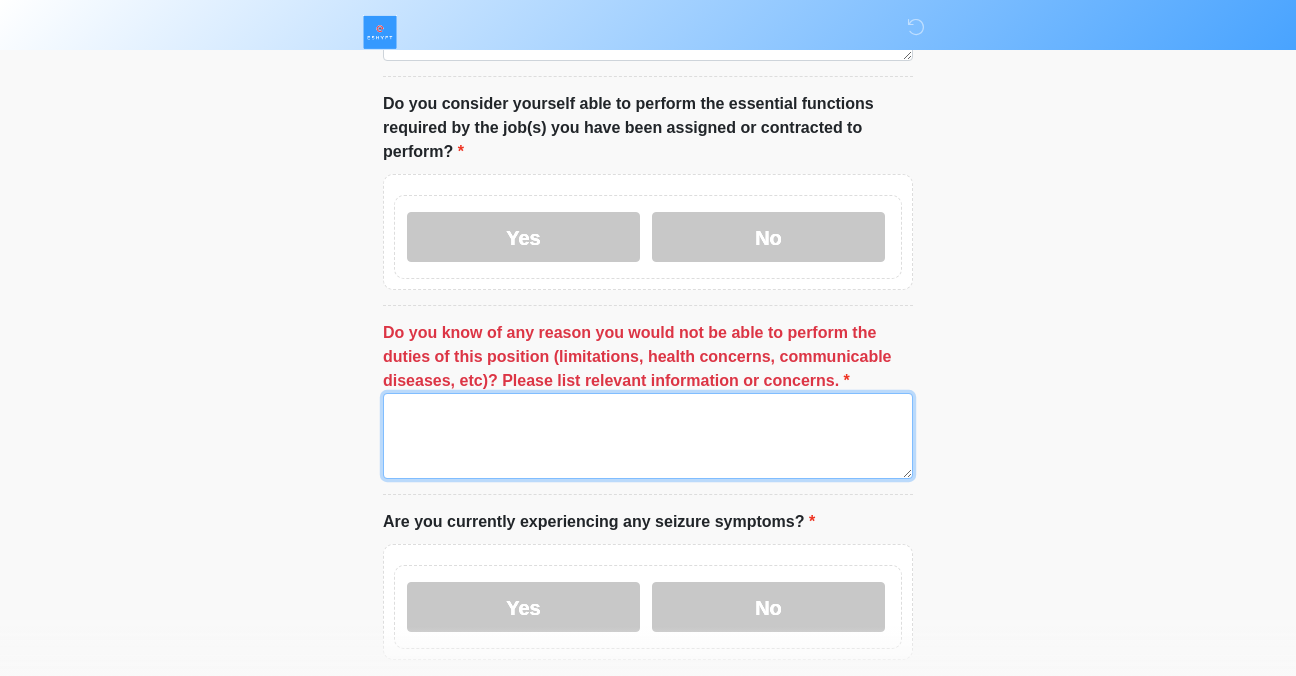 click on "Do you know of any reason you would not be able to perform the duties of this position (limitations, health concerns, communicable diseases, etc)?  Please list relevant information or concerns." at bounding box center [648, 436] 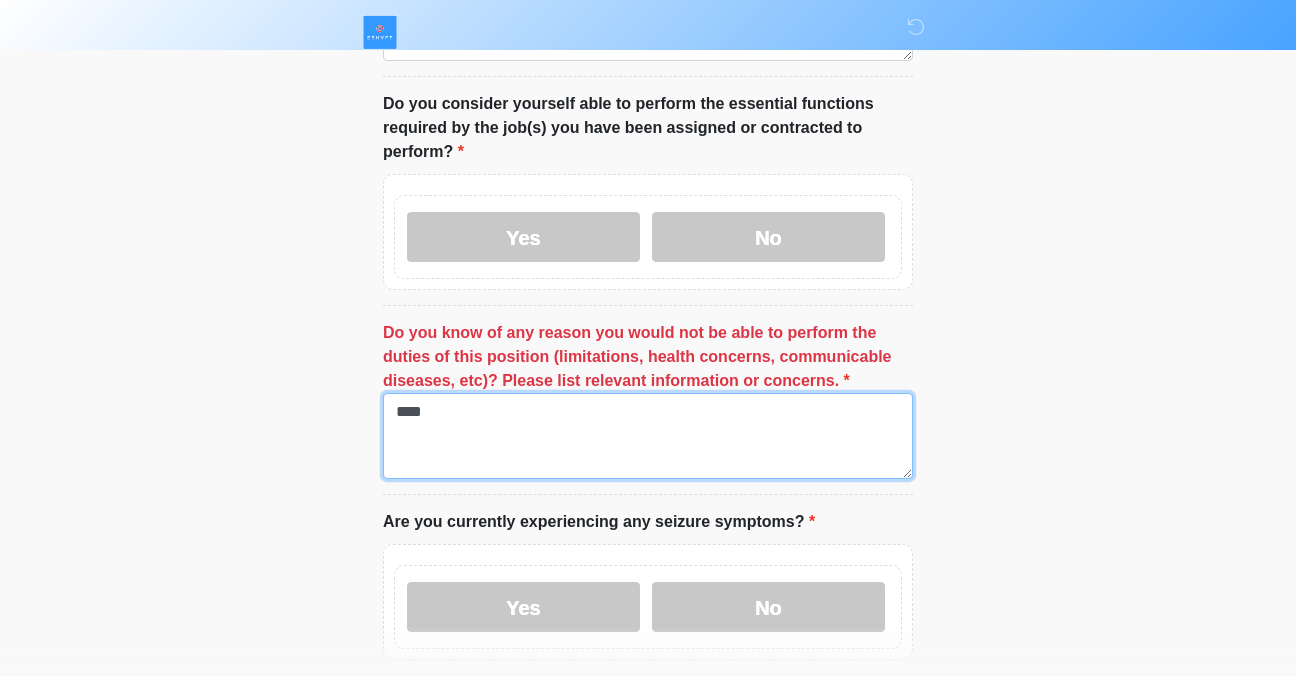 type on "****" 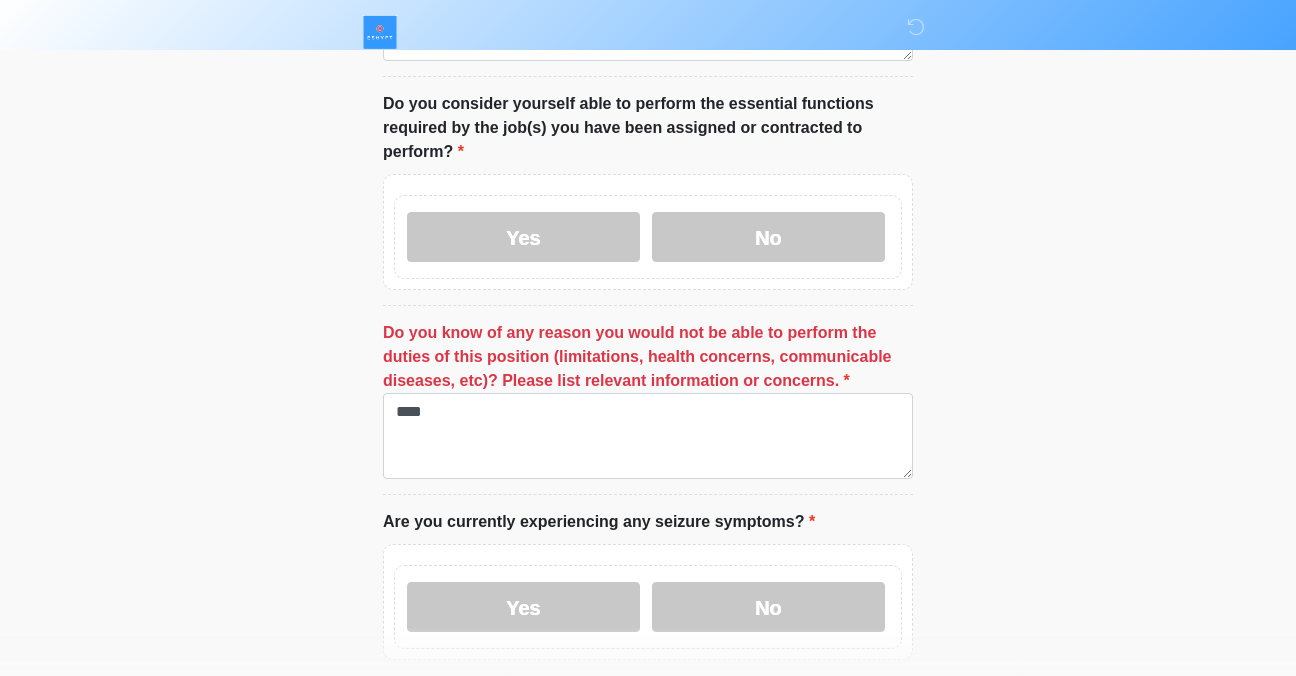 click on "ESHYFT
Medical History Questions
Please answer all questions with honesty and accuracy.
Please connect to Wi-Fi now   Provide us with your contact info  Answer some questions about your medical history  Complete a video call with one of our providers
ESHYFT
This is the beginning of your virtual Health Assessment. ﻿﻿﻿﻿﻿﻿To begin, ﻿﻿﻿﻿﻿﻿﻿﻿﻿﻿﻿﻿﻿﻿﻿﻿﻿﻿press the continue button below and answer all questions with honesty.
Continue
Please be sure your device is connected to a Wi-Fi Network for quicker service. Otherwise, you may experience connectivity issues with your provider and cause unnecessary delays  ." at bounding box center (648, -1107) 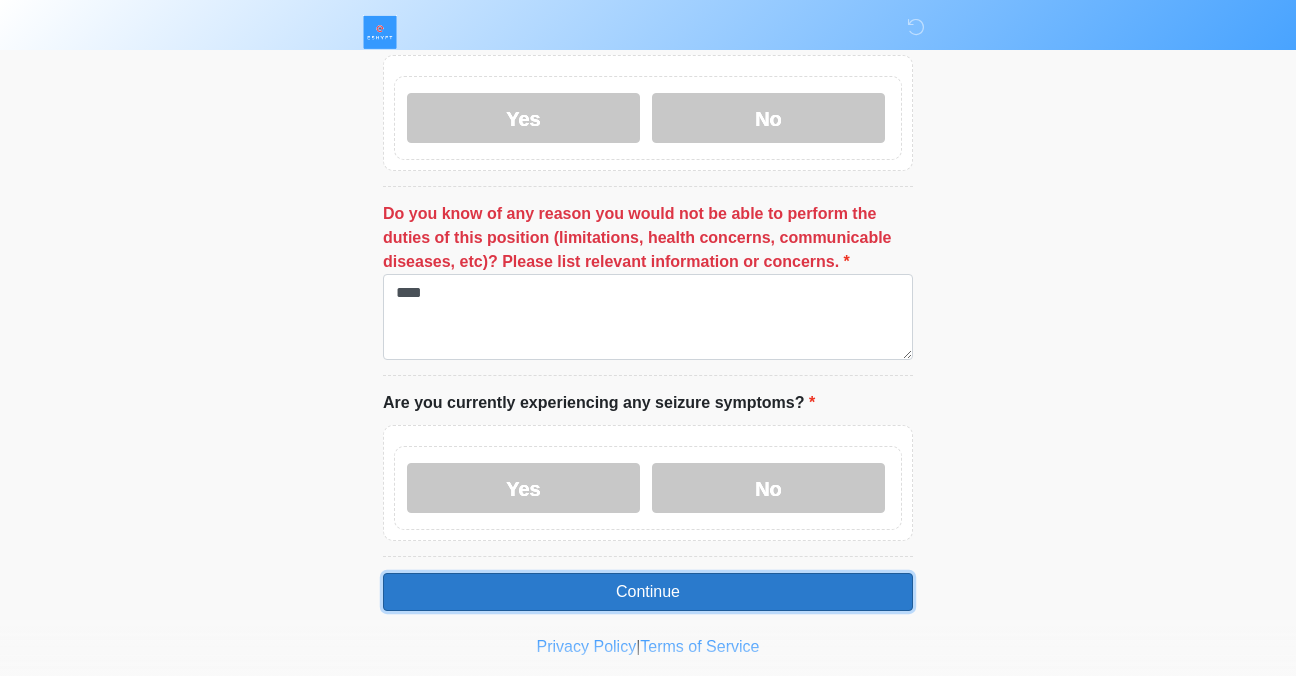 click on "Continue" at bounding box center (648, 592) 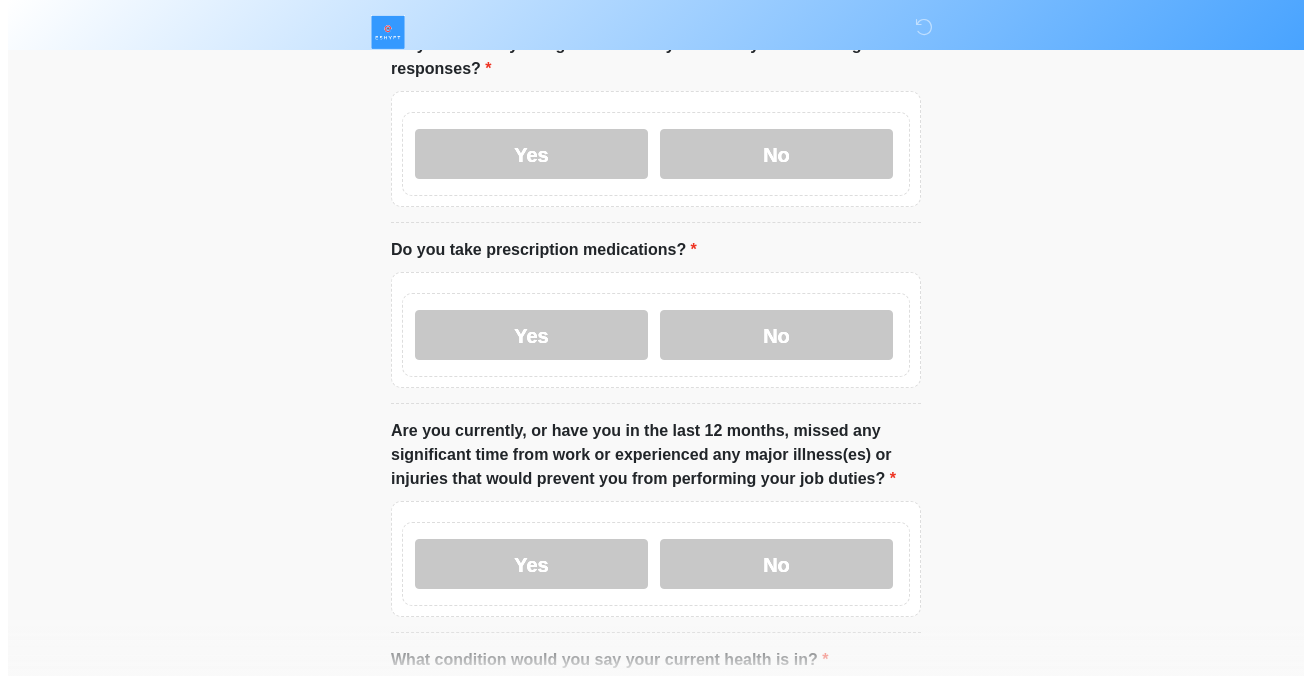 scroll, scrollTop: 0, scrollLeft: 0, axis: both 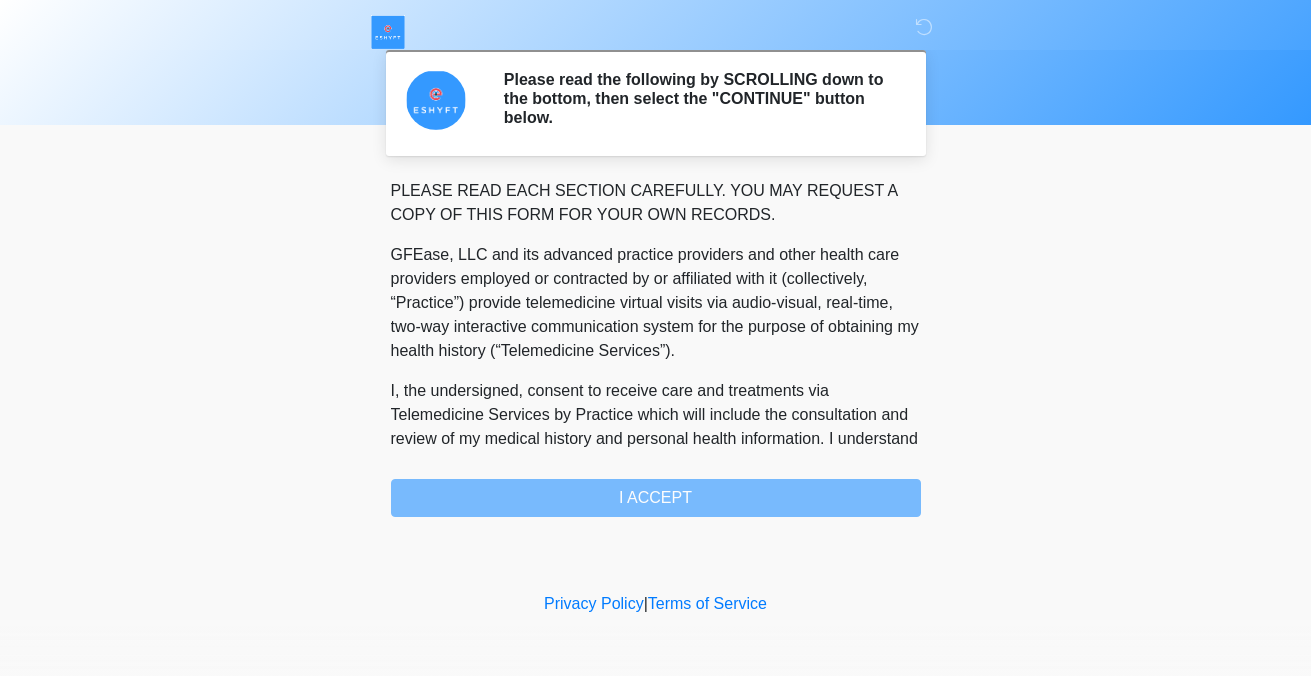 click on "PLEASE READ EACH SECTION CAREFULLY. YOU MAY REQUEST A COPY OF THIS FORM FOR YOUR OWN RECORDS. GFEase, LLC and its advanced practice providers and other health care providers employed or contracted by or affiliated with it (collectively, “Practice”) provide telemedicine virtual visits via audio-visual, real-time, two-way interactive communication system for the purpose of obtaining my health history (“Telemedicine Services”). I understand that Telemedicine Services include interactive audio, video or other electronic media and that there are both risks and benefits to being treated via telemedicine. Providers (i) may be in a location other than where I am located, (ii) will examine me face-to-face via a remote presence but will not perform a “hands-on” physical examination, and (iii) must rely on information provided by me.
I ACCEPT" at bounding box center (656, 348) 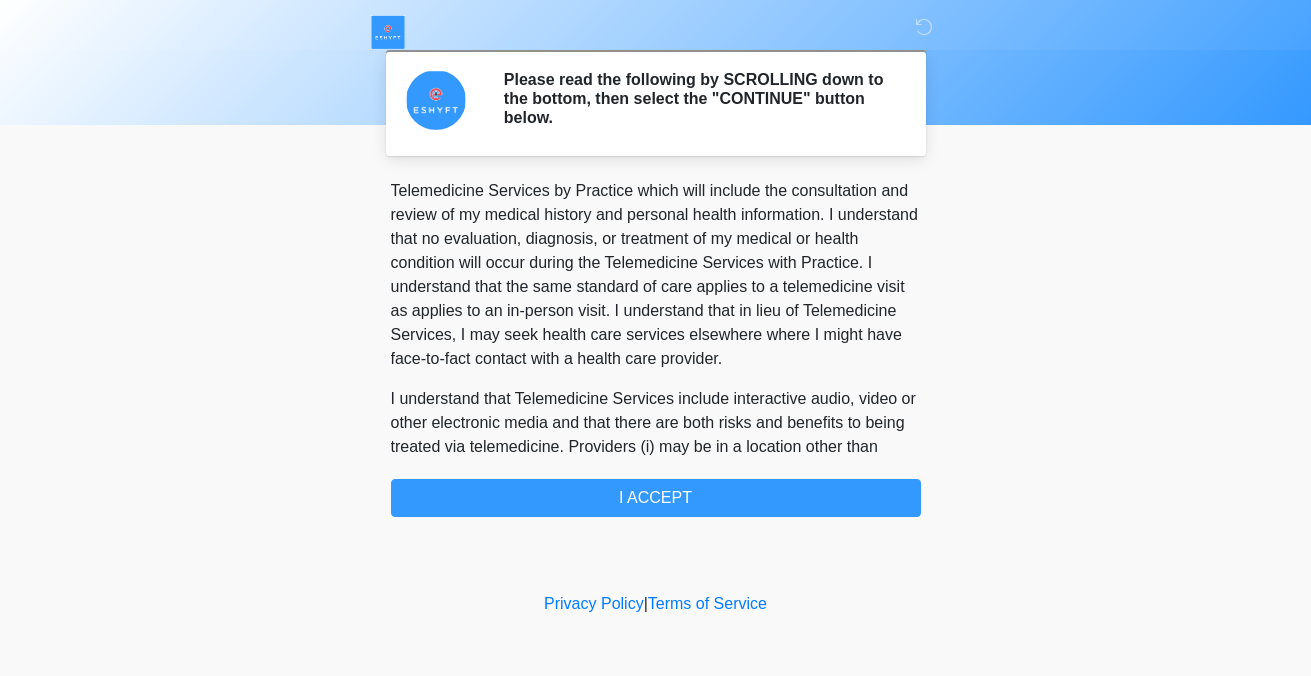 scroll, scrollTop: 171, scrollLeft: 0, axis: vertical 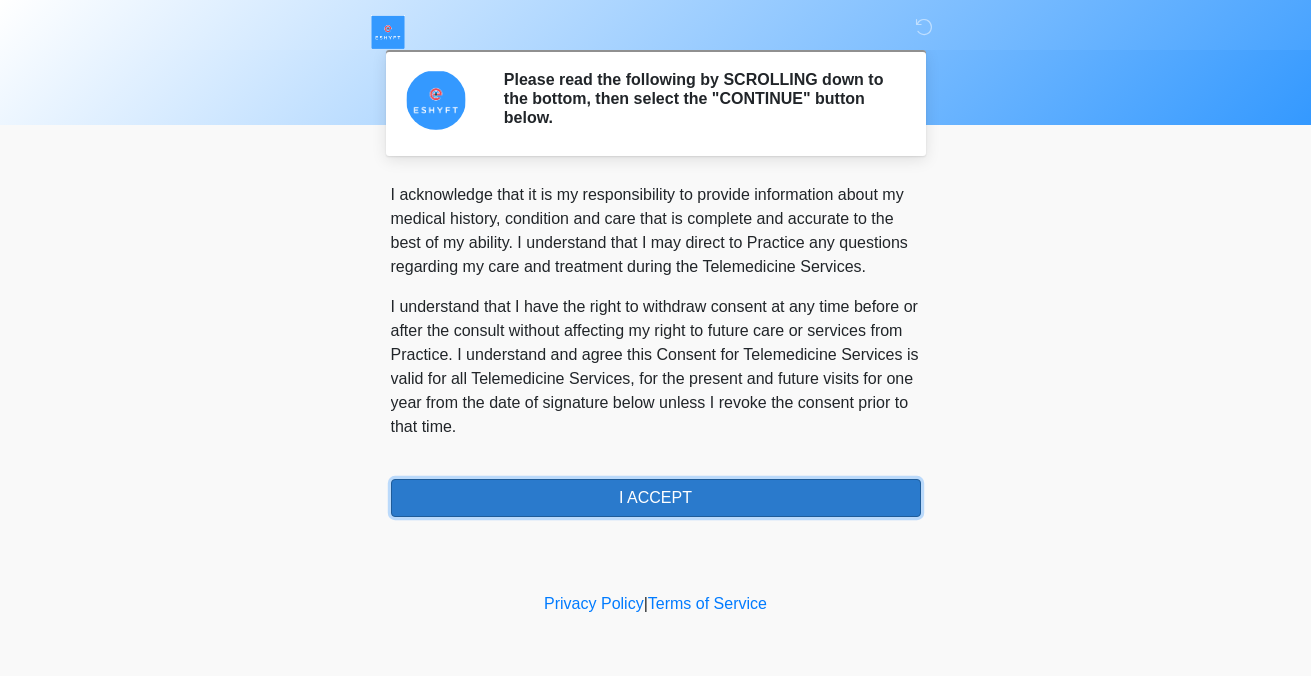 click on "I ACCEPT" at bounding box center [656, 498] 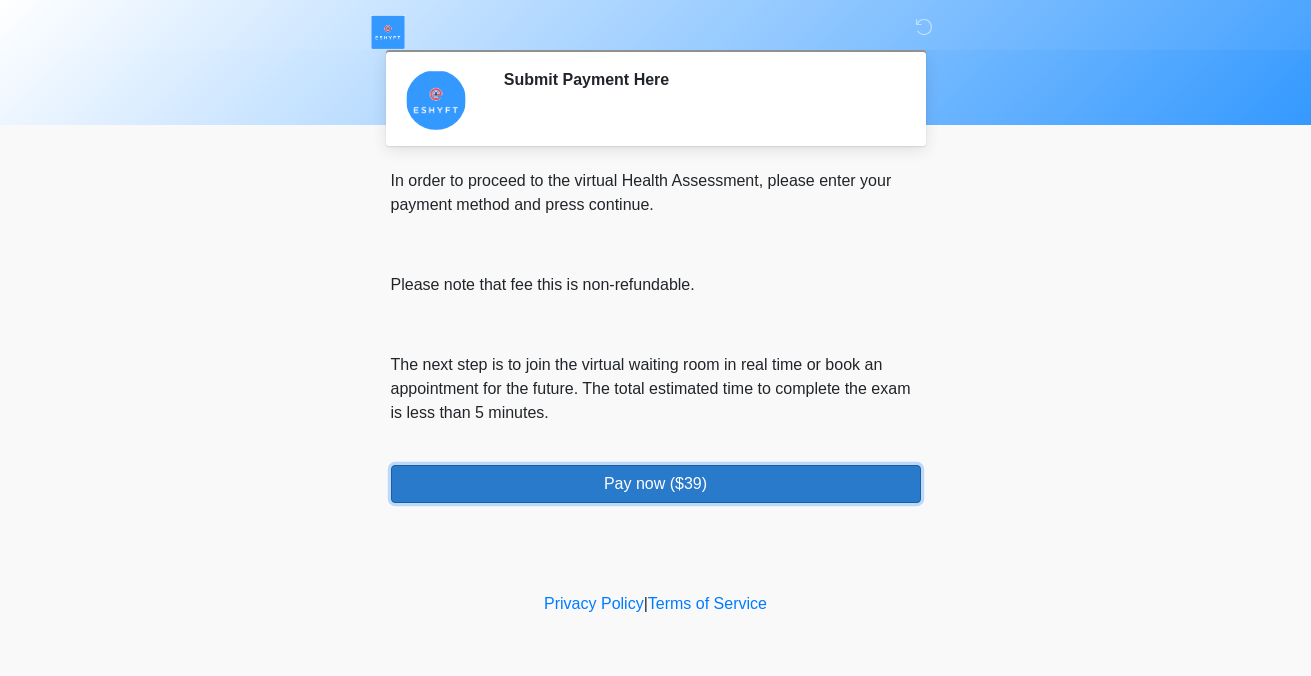 click on "Pay now ($39)" at bounding box center (656, 484) 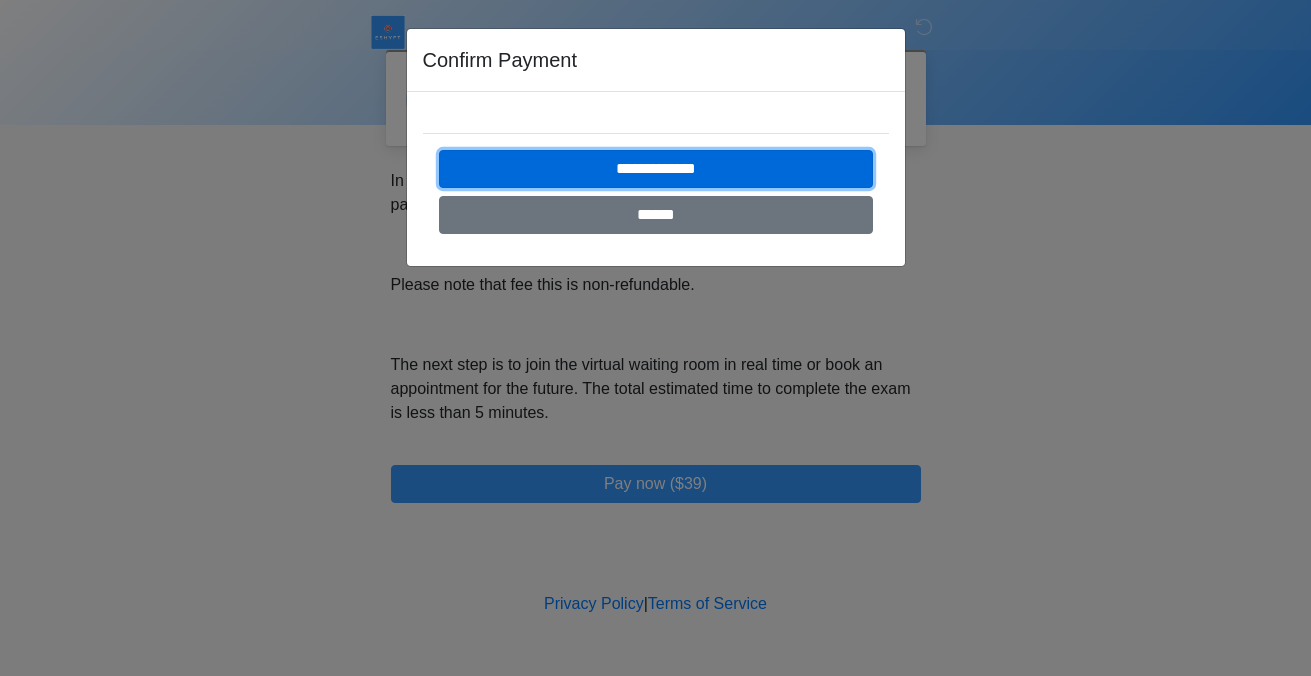 click on "**********" at bounding box center (656, 169) 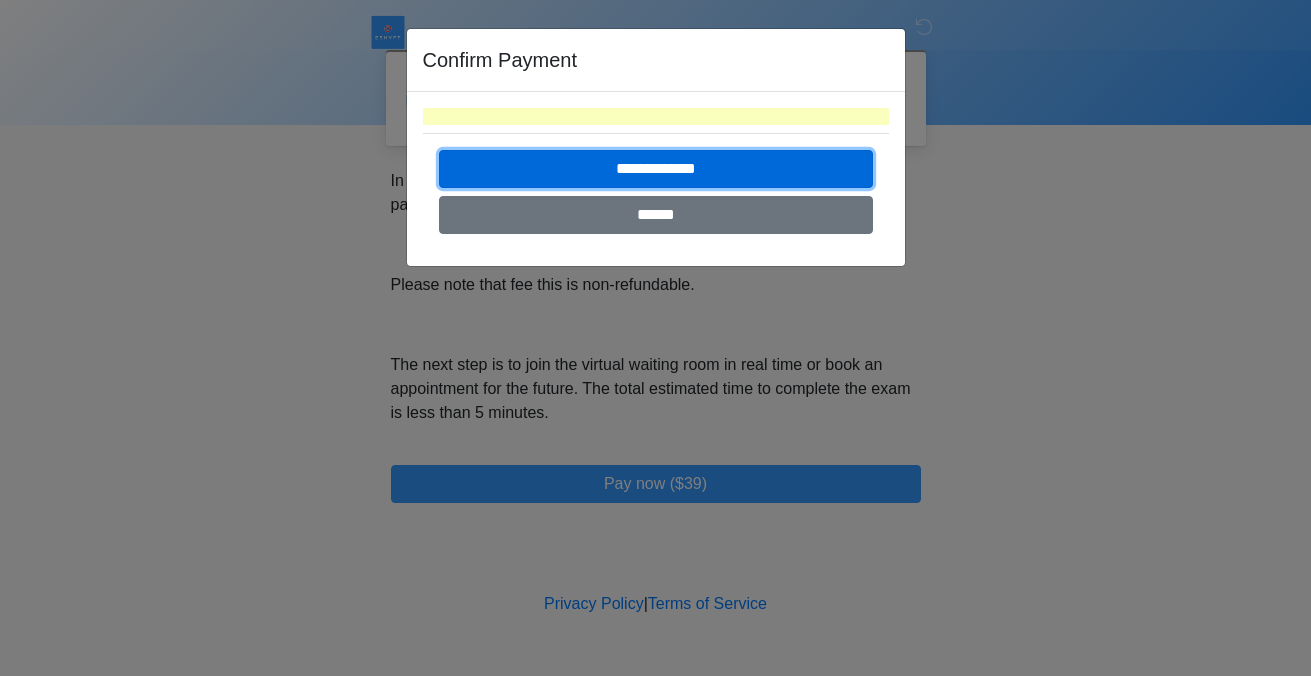 click on "**********" at bounding box center [656, 169] 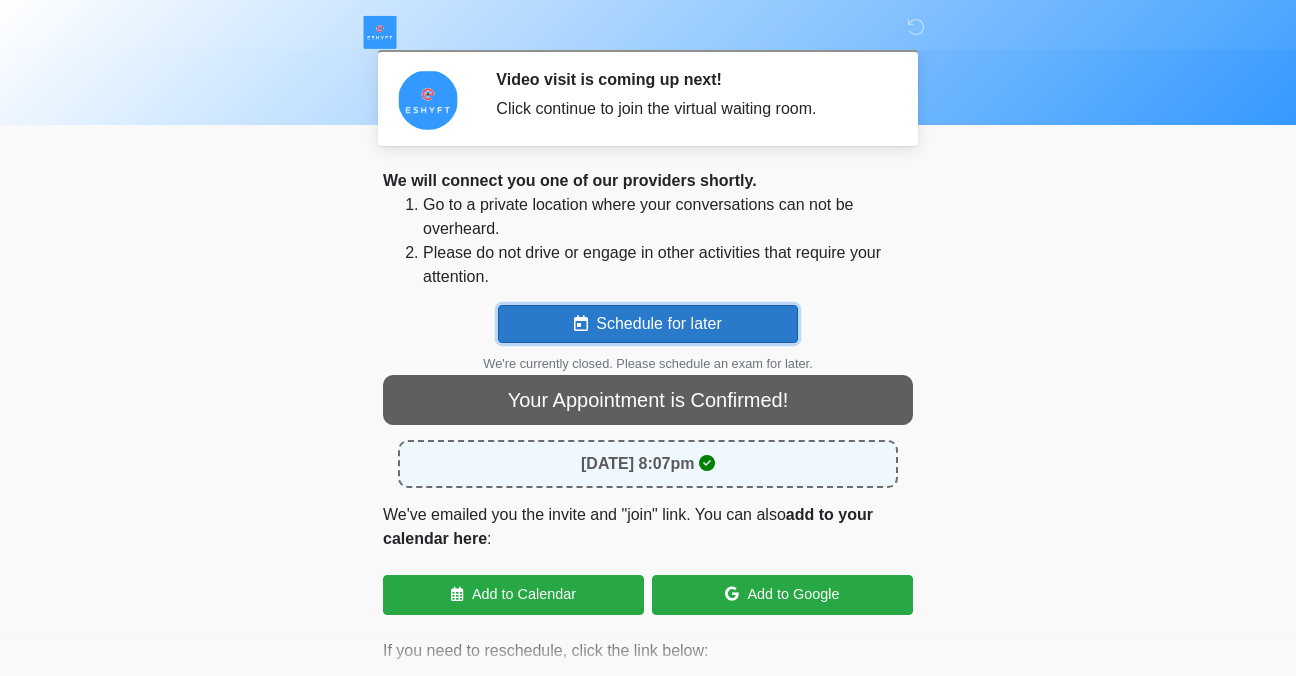 click on "Schedule for later" at bounding box center [648, 324] 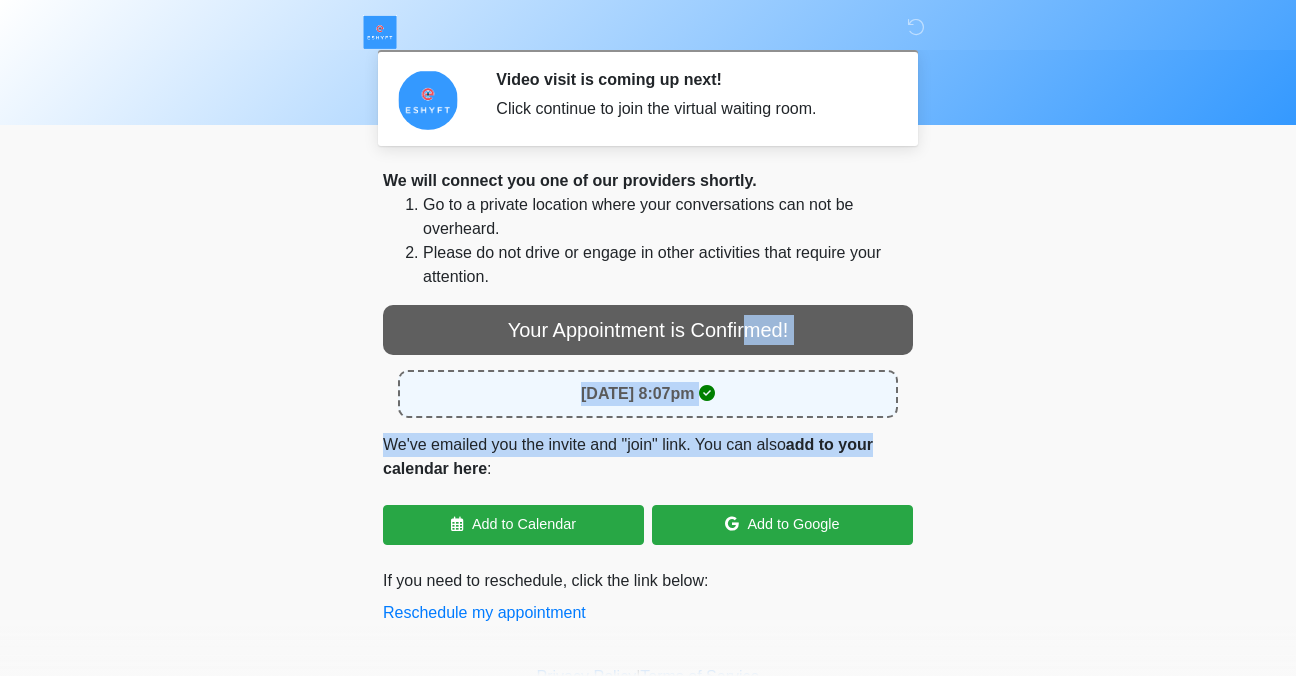 drag, startPoint x: 672, startPoint y: 321, endPoint x: 933, endPoint y: 440, distance: 286.8484 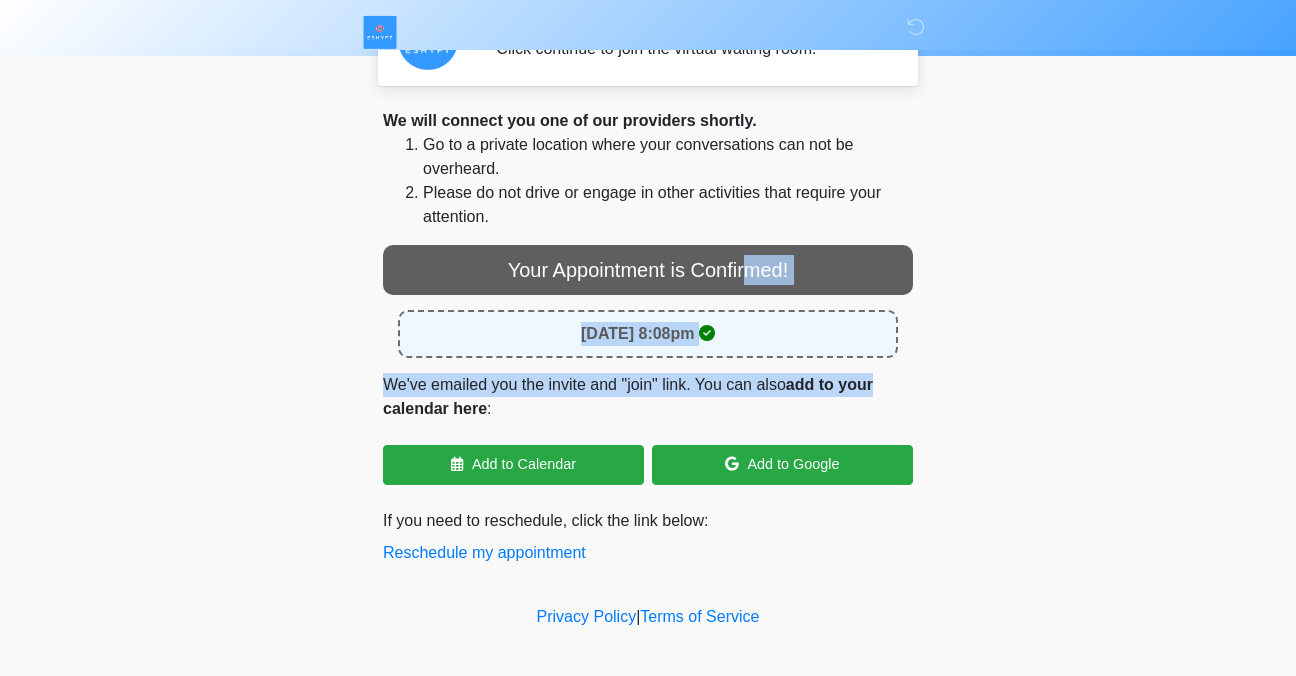 scroll, scrollTop: 69, scrollLeft: 0, axis: vertical 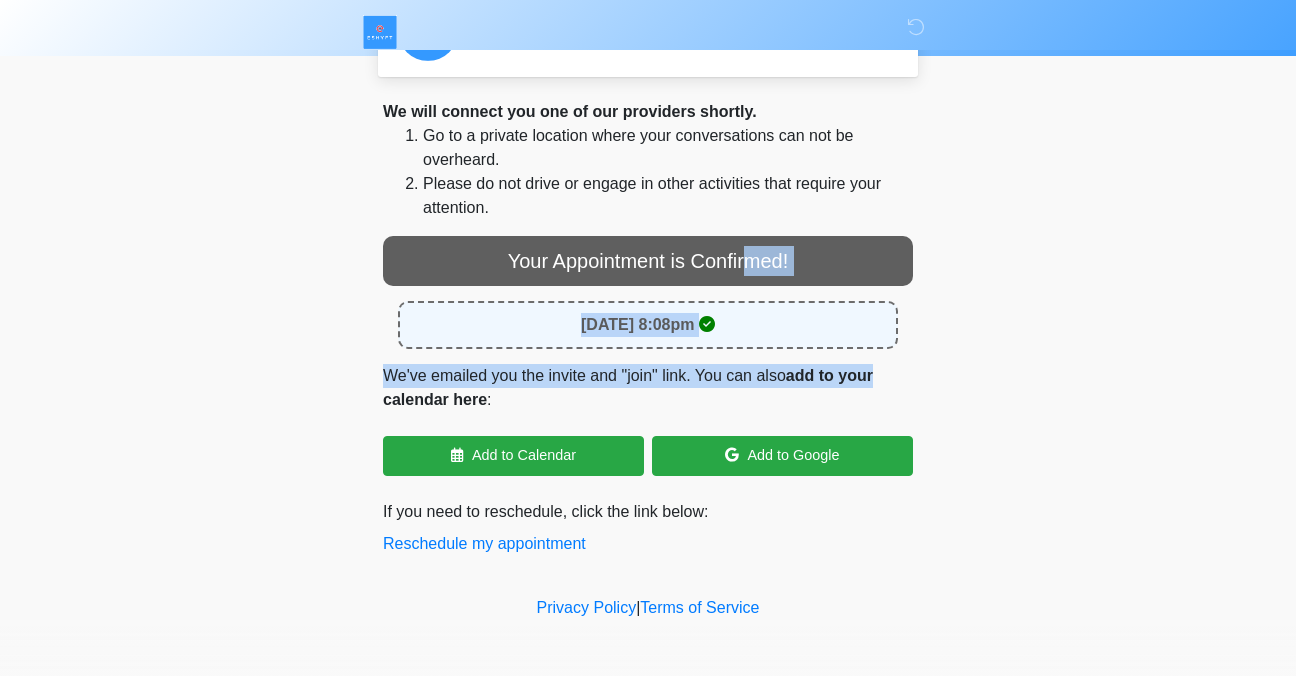 click on "[DATE] 8:08pm" at bounding box center (638, 324) 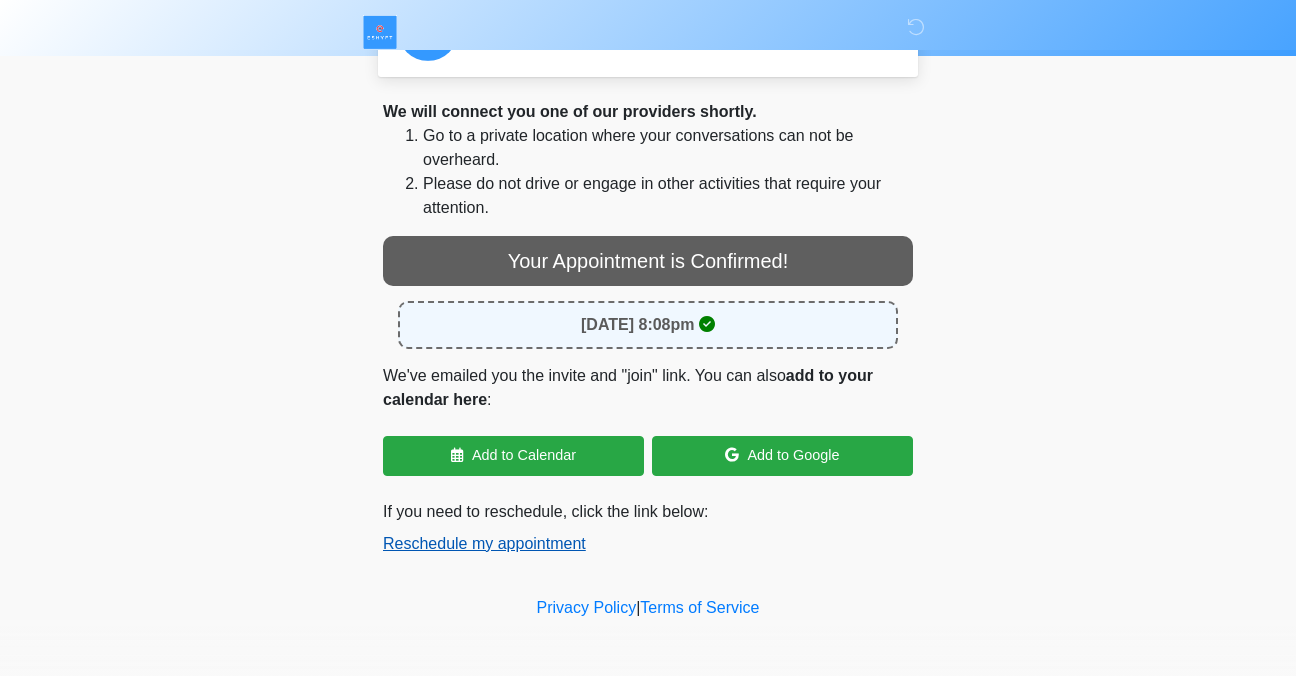 click on "Reschedule my appointment" at bounding box center [484, 544] 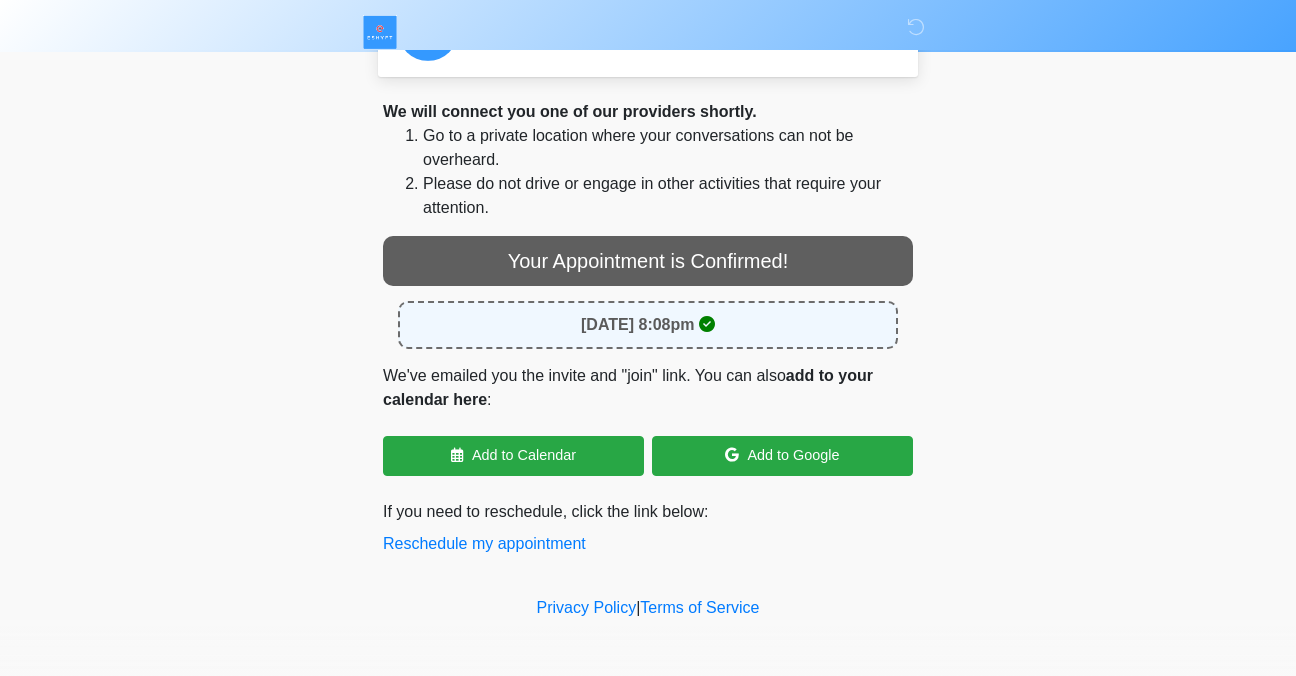 scroll, scrollTop: 73, scrollLeft: 0, axis: vertical 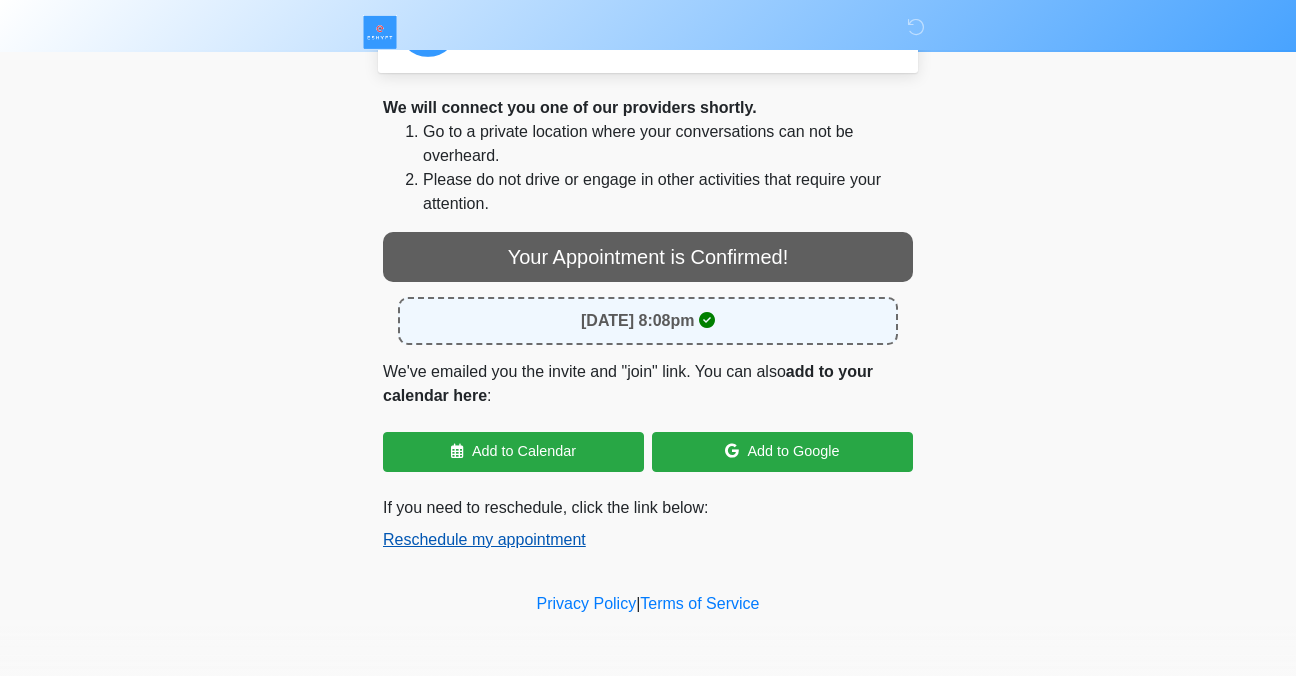 click on "Reschedule my appointment" at bounding box center [484, 540] 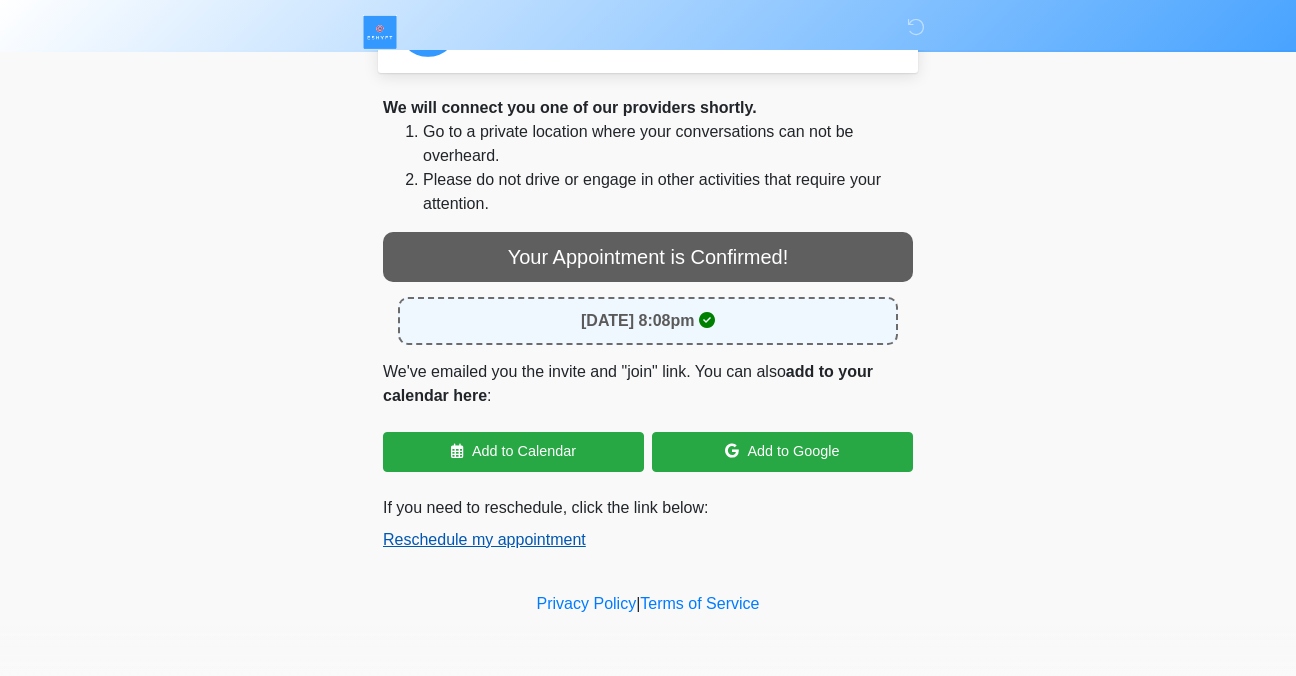 click on "Reschedule my appointment" at bounding box center (484, 540) 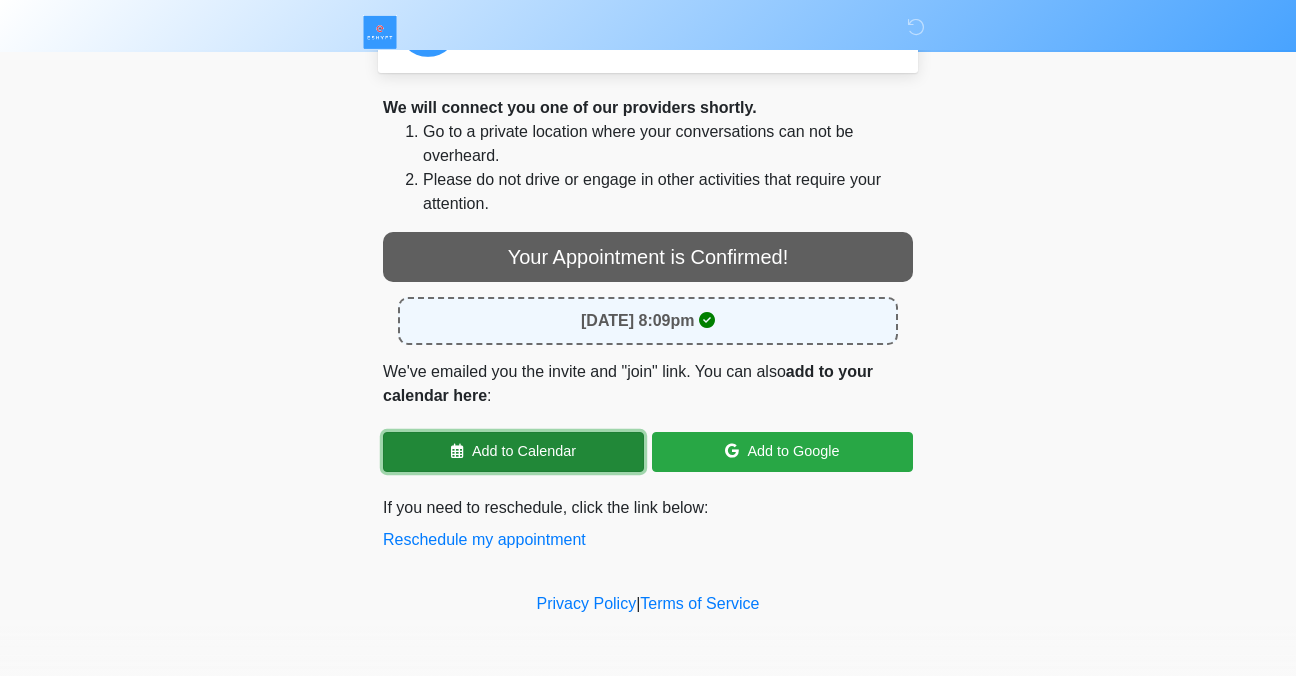 drag, startPoint x: 515, startPoint y: 459, endPoint x: 477, endPoint y: 456, distance: 38.118237 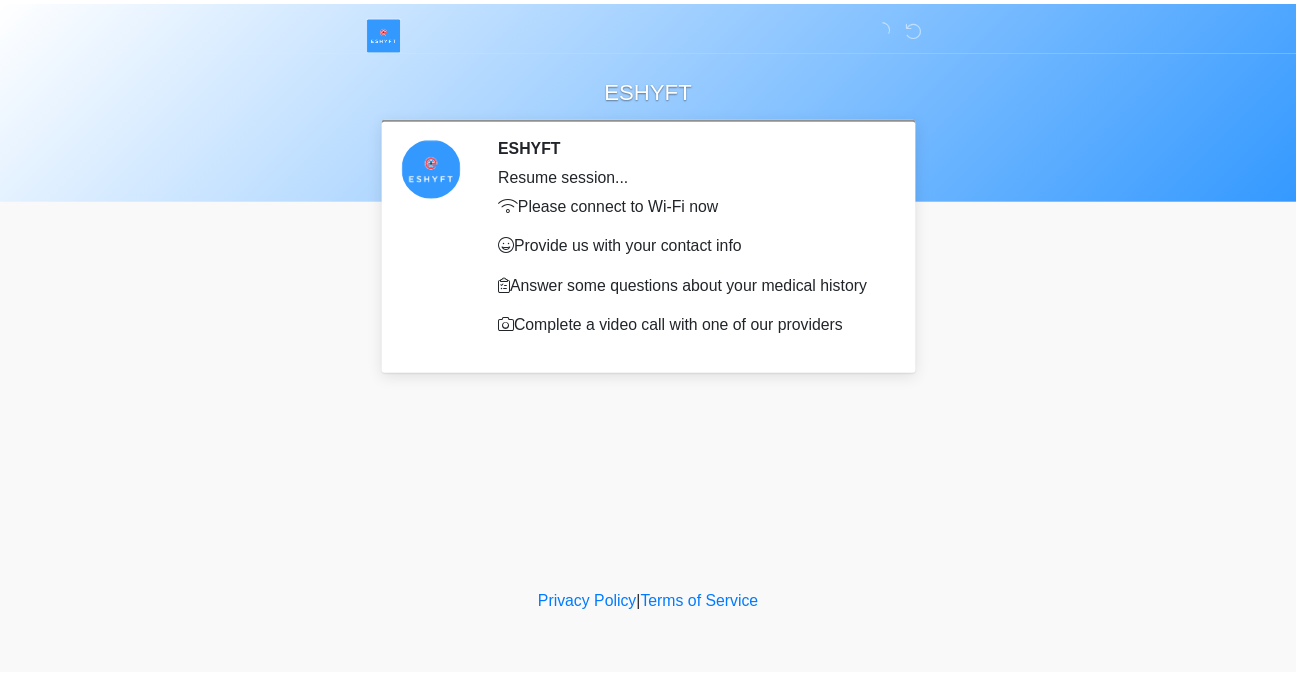 scroll, scrollTop: 0, scrollLeft: 0, axis: both 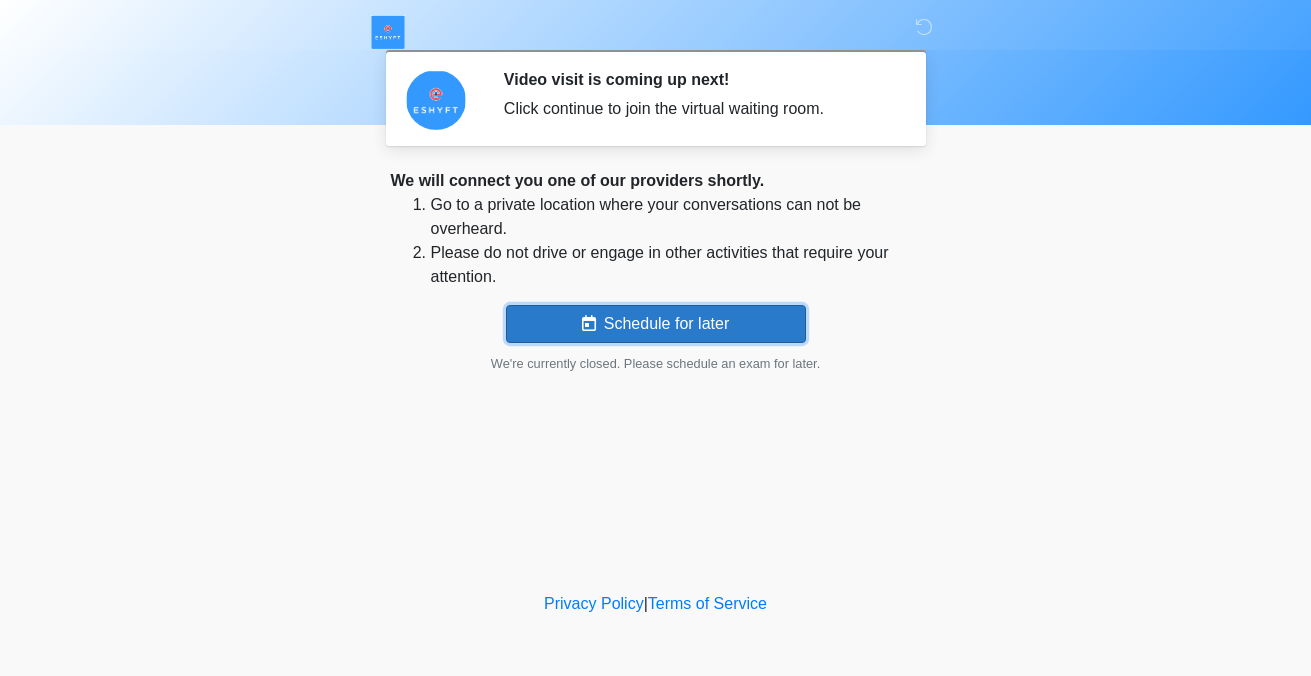 click on "Schedule for later" at bounding box center (656, 324) 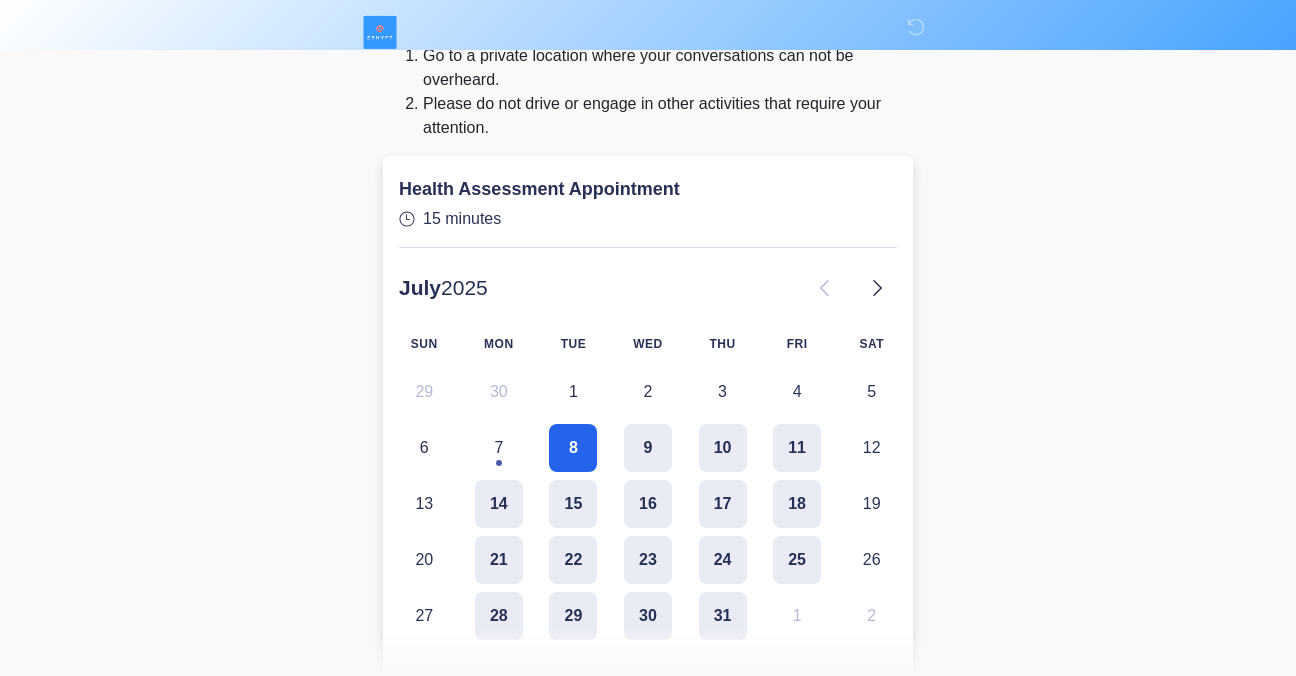 scroll, scrollTop: 155, scrollLeft: 0, axis: vertical 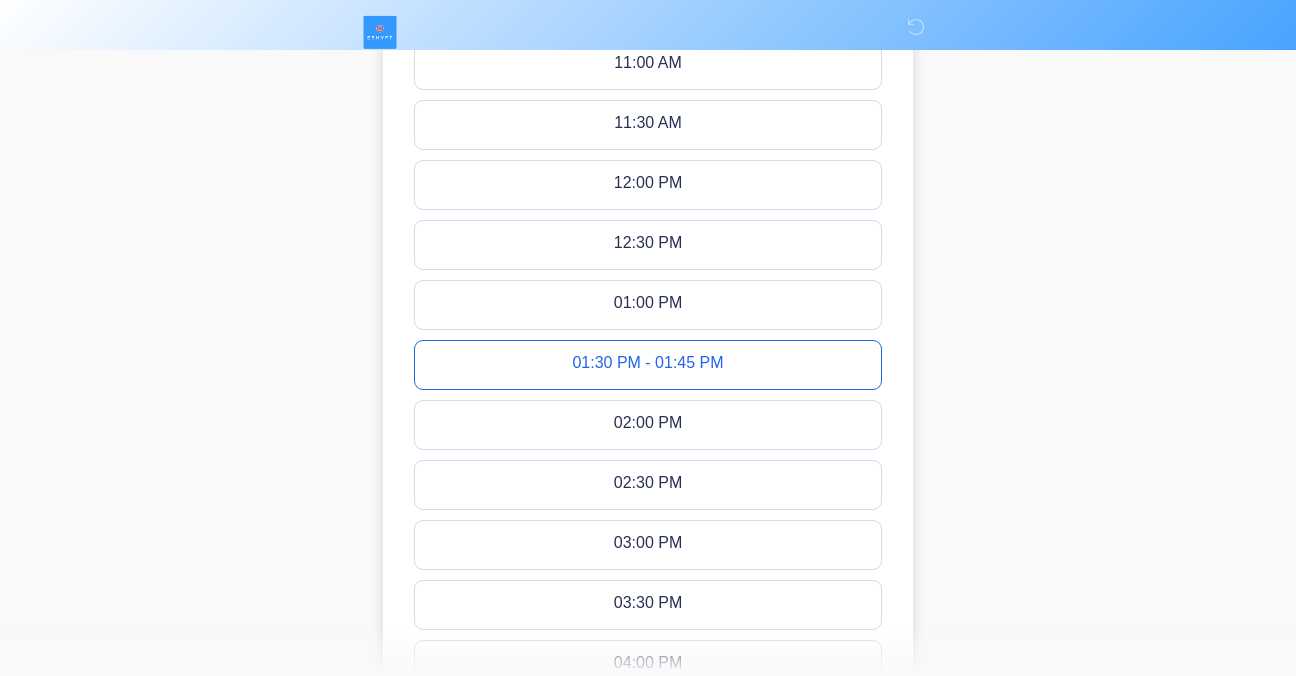 click on "01:30 PM - 01:45 PM" at bounding box center [647, 365] 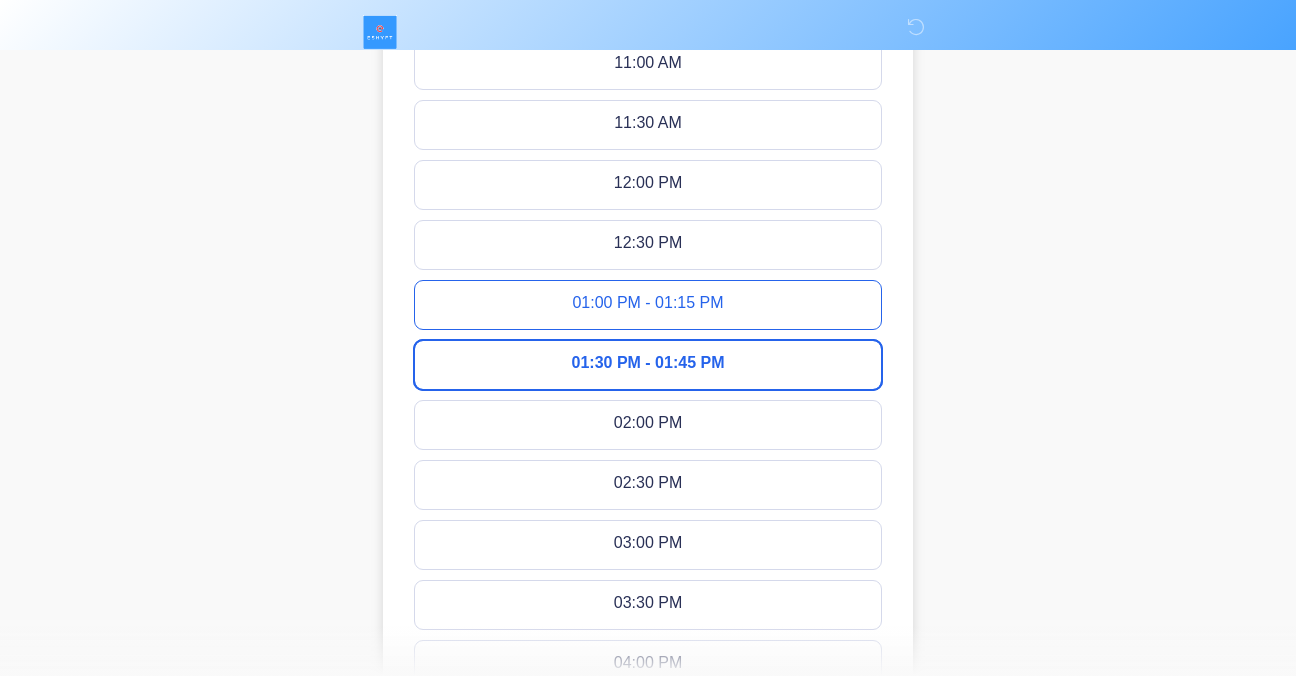 click on "01:00 PM - 01:15 PM" at bounding box center (647, 305) 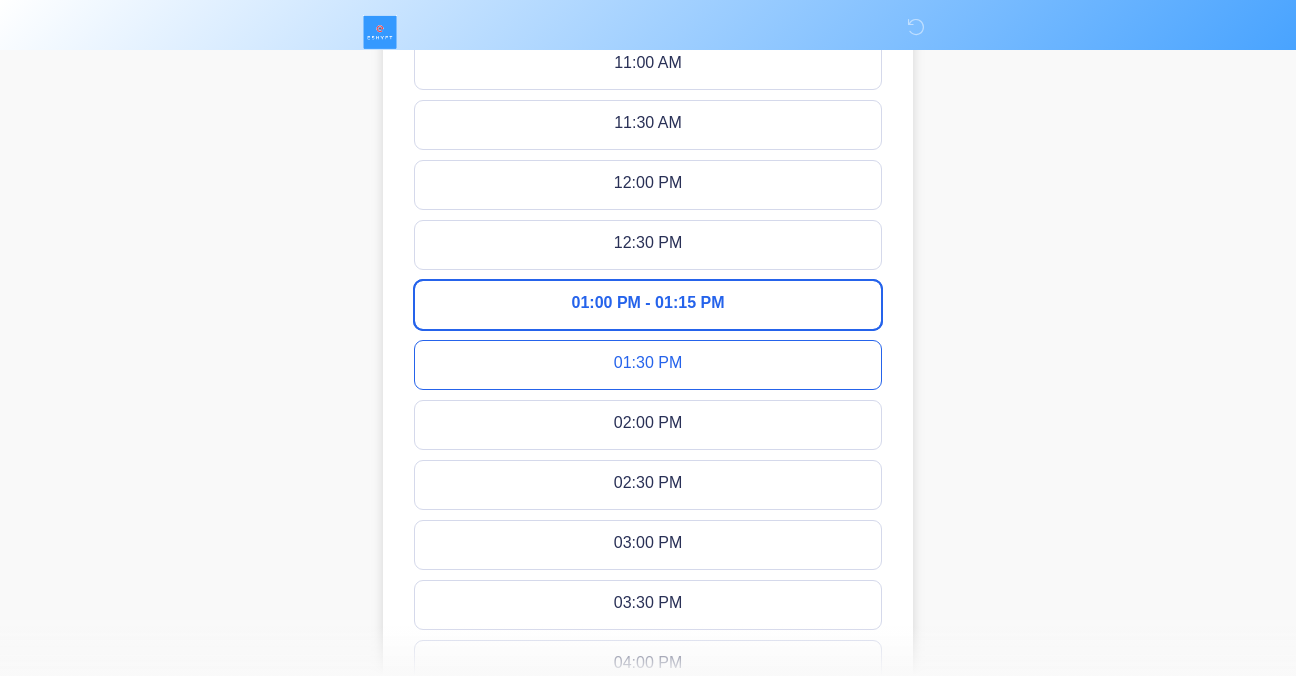 click on "01:00 PM - 01:15 PM" at bounding box center [648, 305] 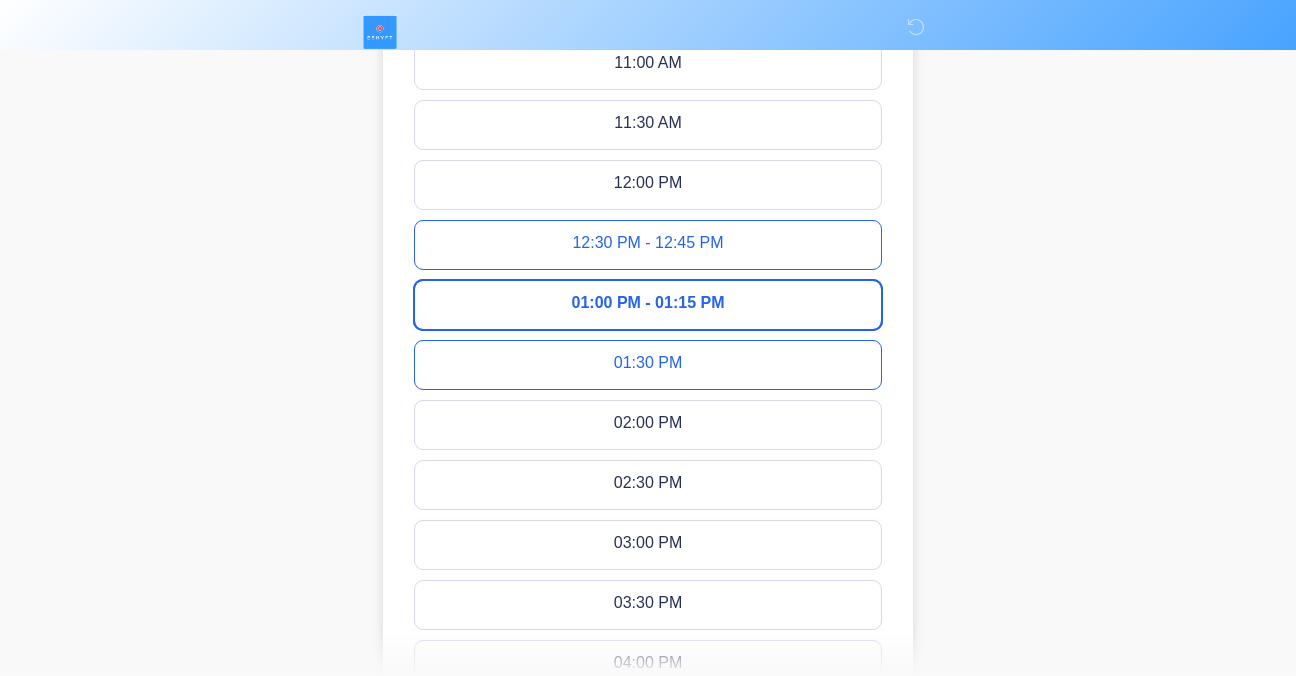 click on "12:30 PM - 12:45 PM" at bounding box center [647, 245] 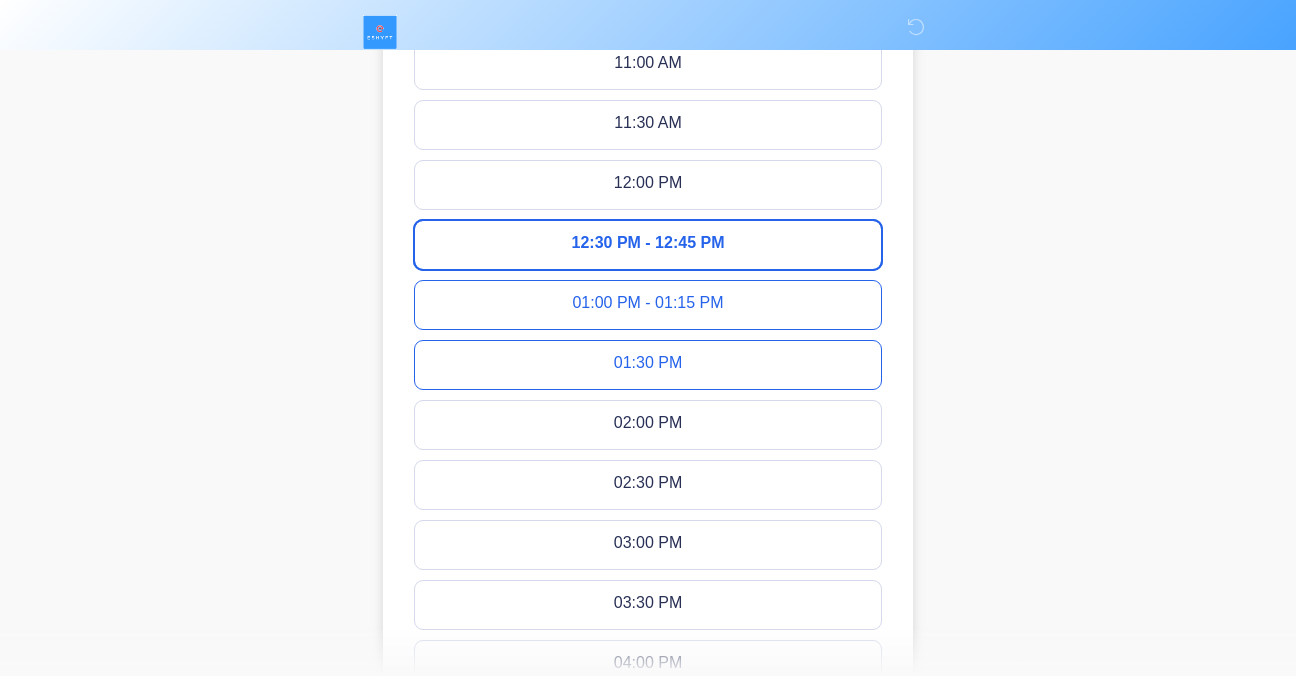 click on "01:00 PM - 01:15 PM" at bounding box center [647, 305] 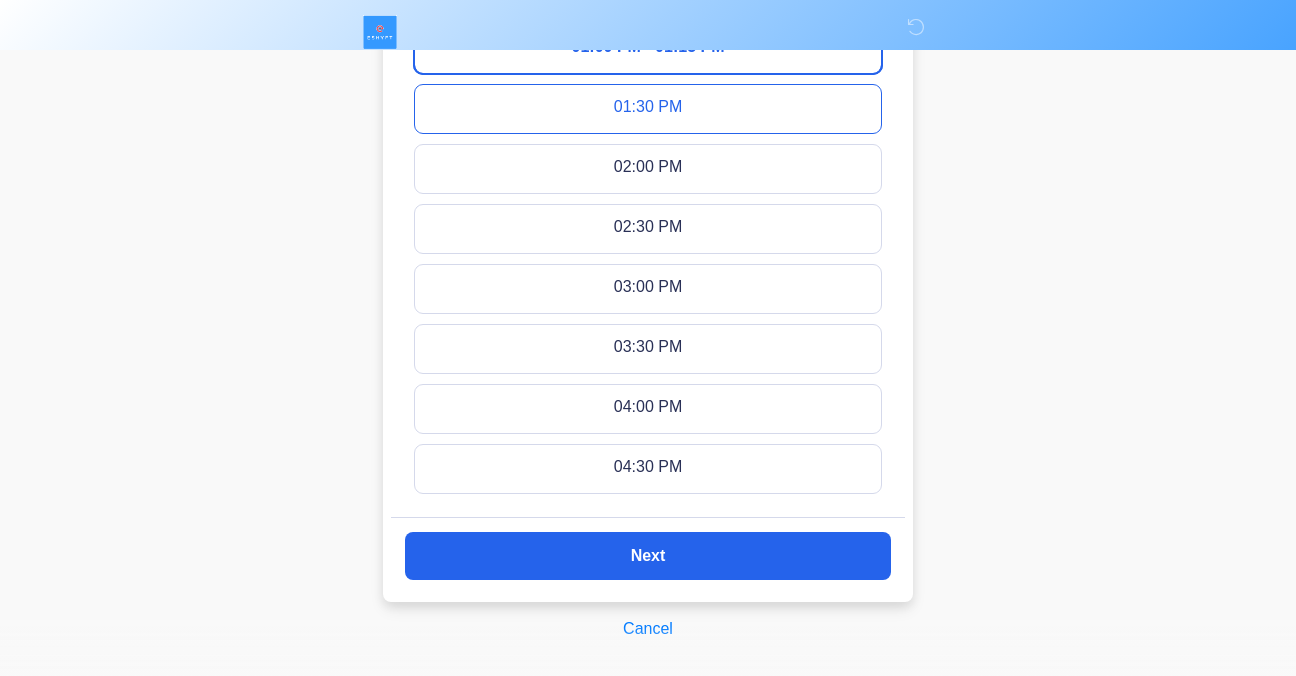 scroll, scrollTop: 1393, scrollLeft: 0, axis: vertical 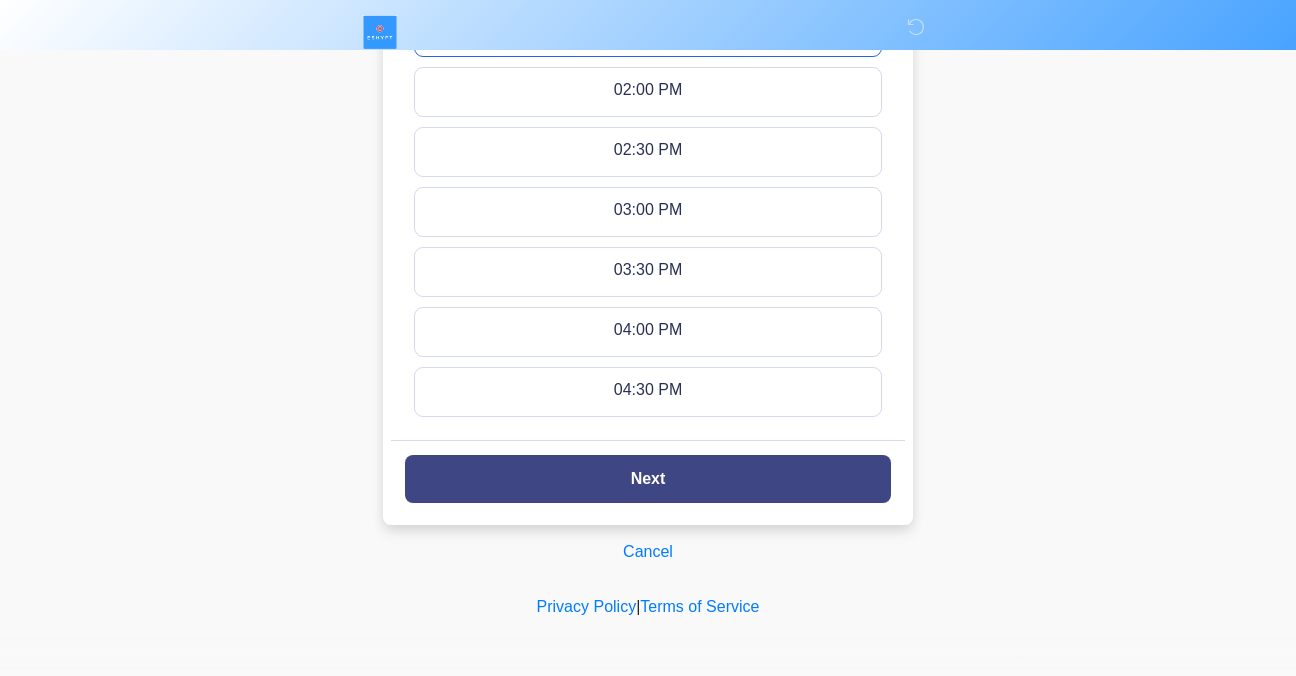 click on "Next" 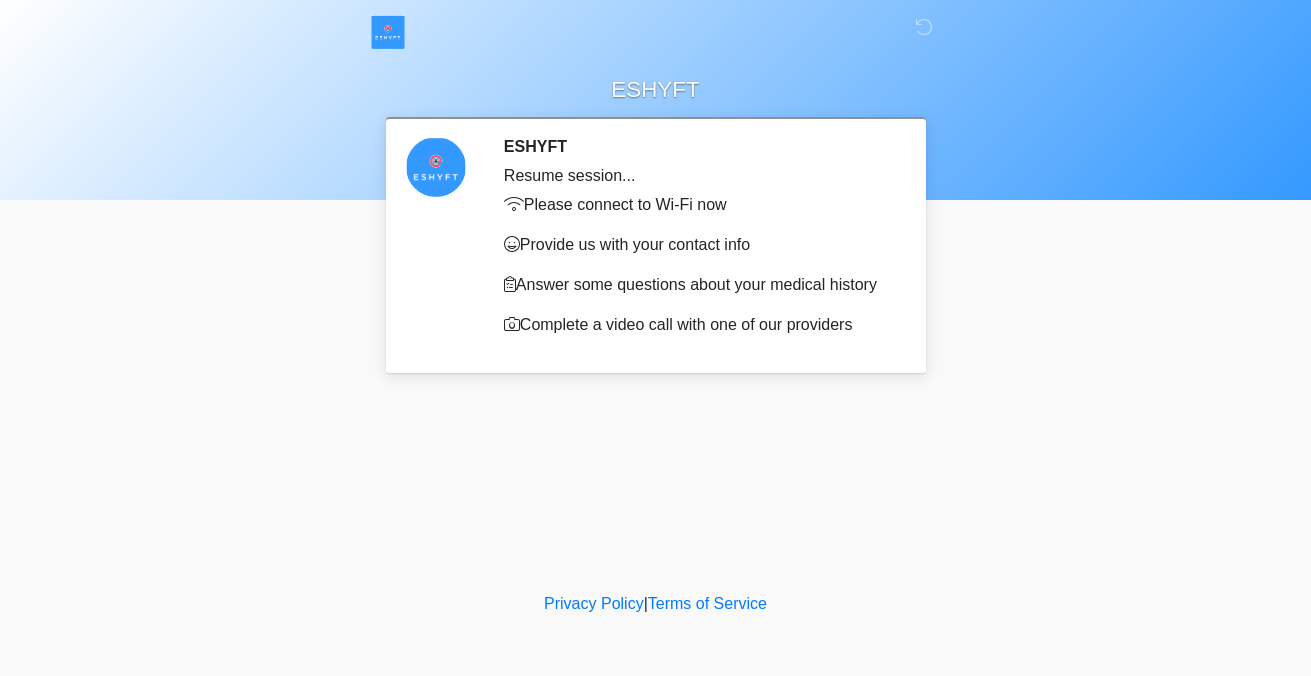 scroll, scrollTop: 0, scrollLeft: 0, axis: both 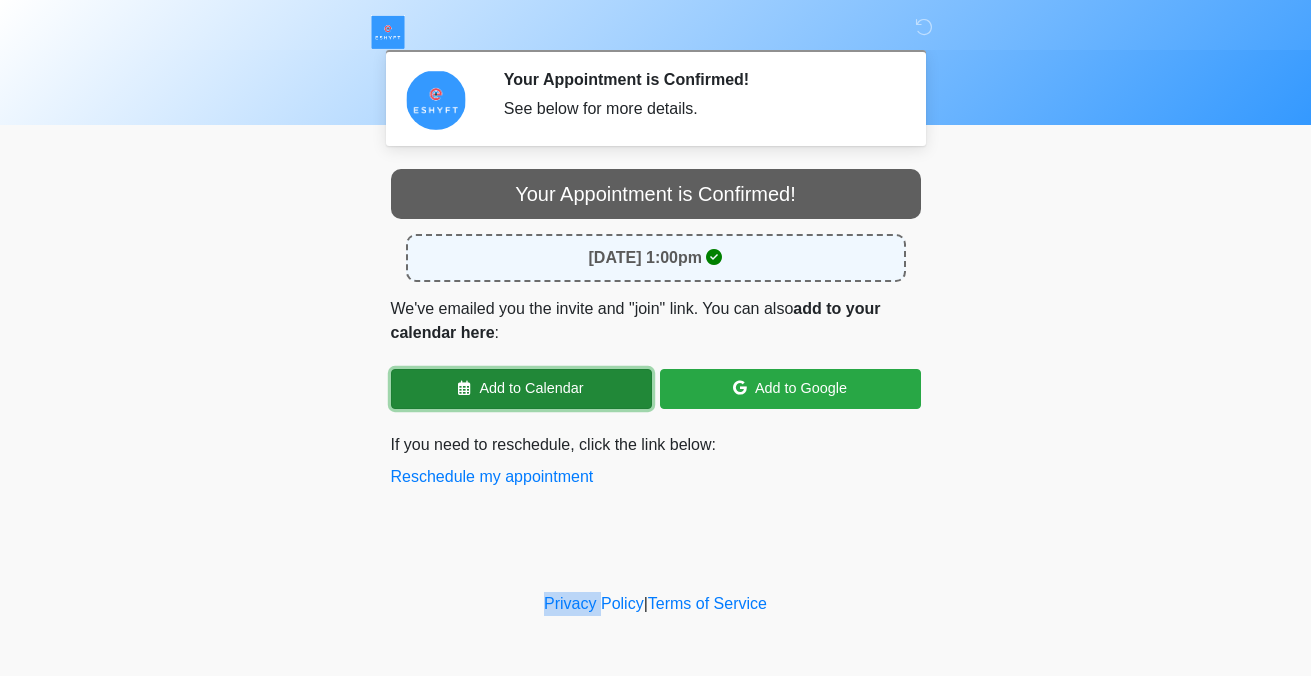 click on "Add to Calendar" at bounding box center (521, 389) 